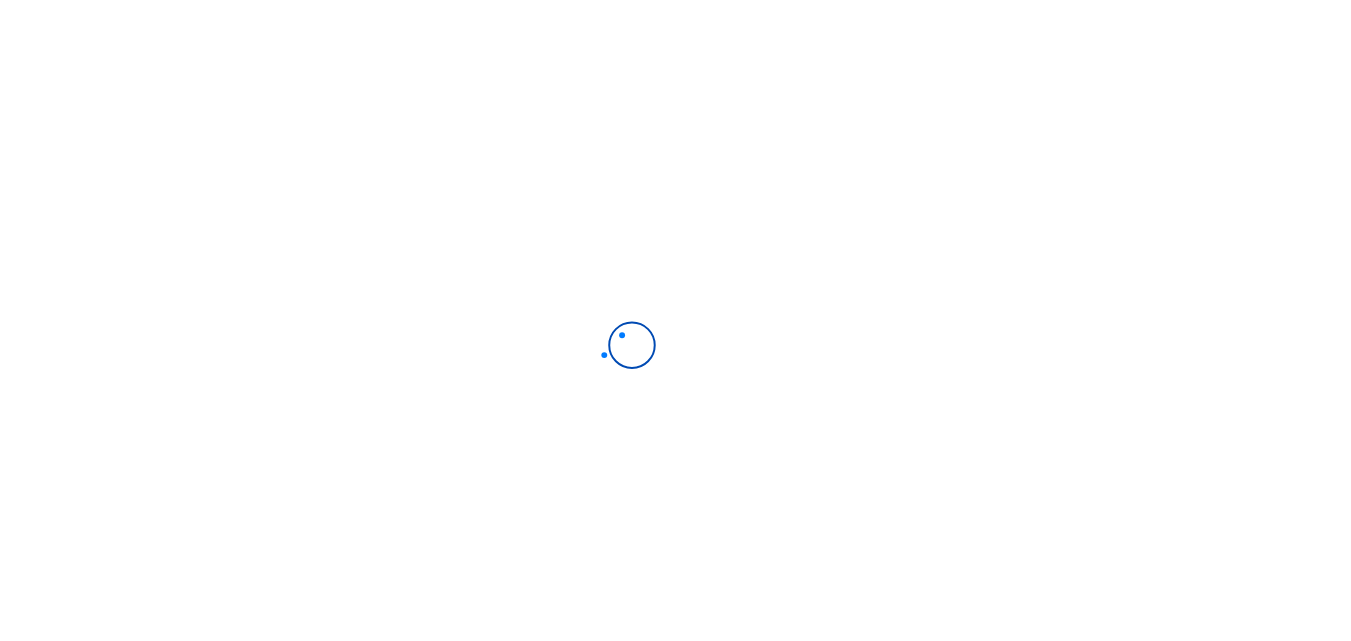 scroll, scrollTop: 0, scrollLeft: 0, axis: both 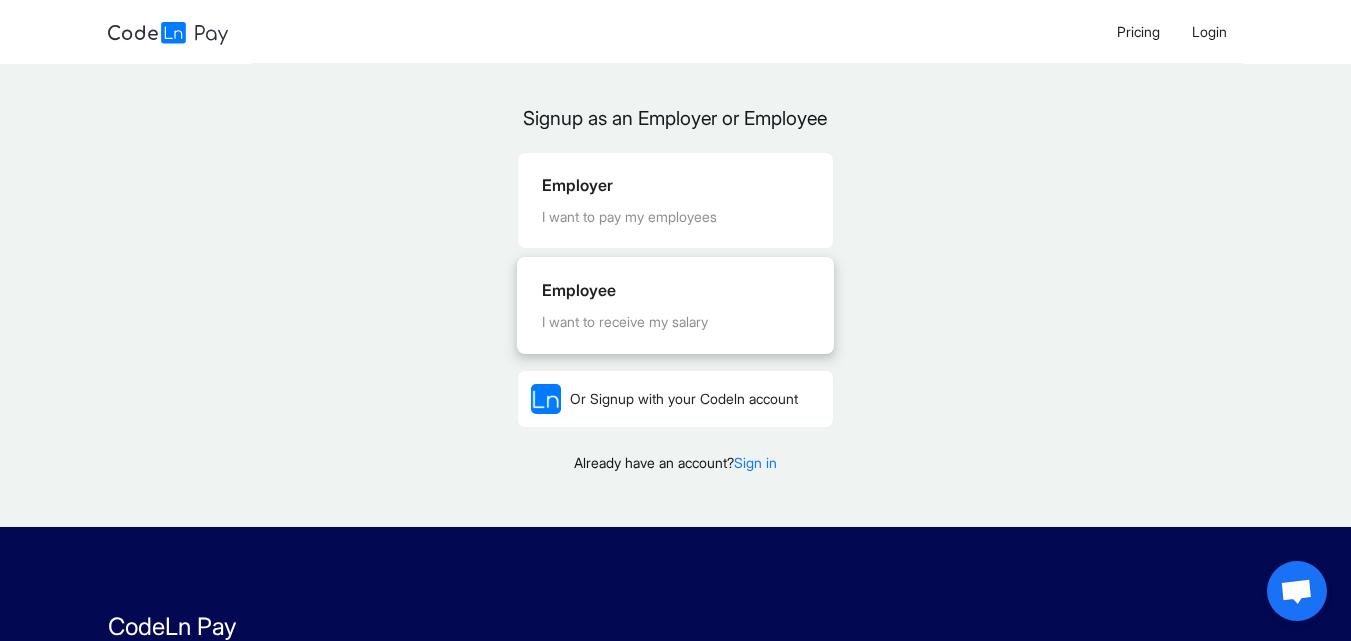 click on "I want to receive my salary" at bounding box center (675, 322) 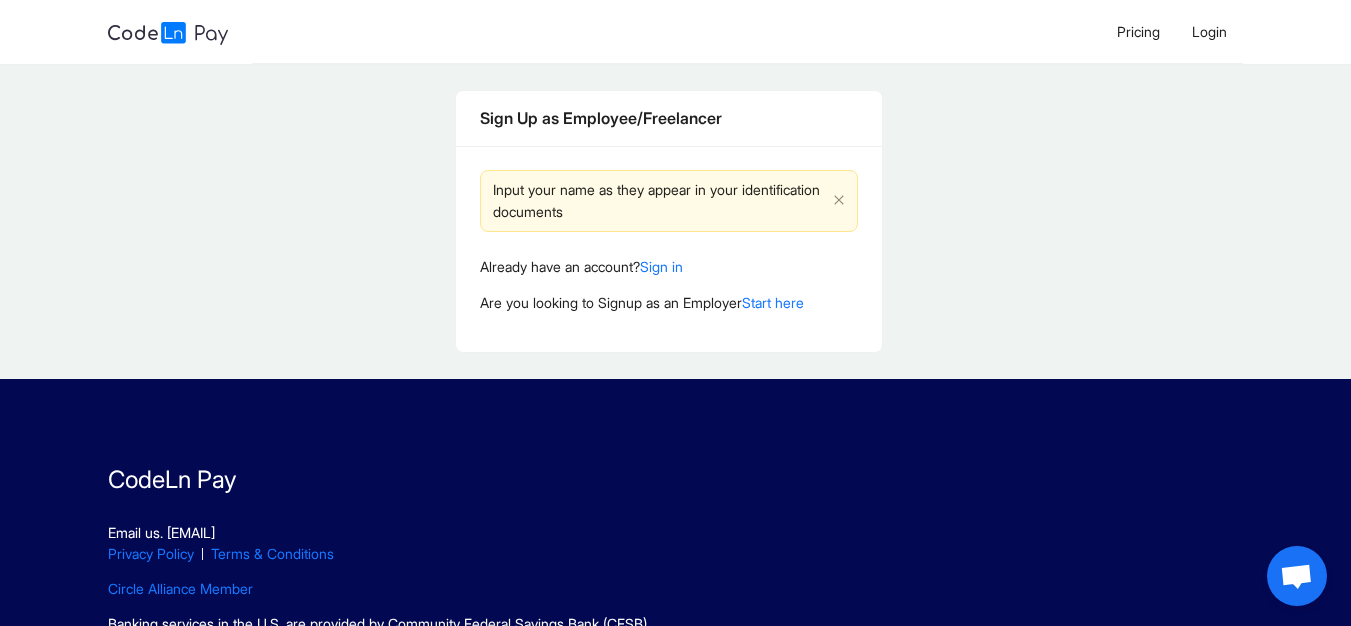 scroll, scrollTop: 0, scrollLeft: 0, axis: both 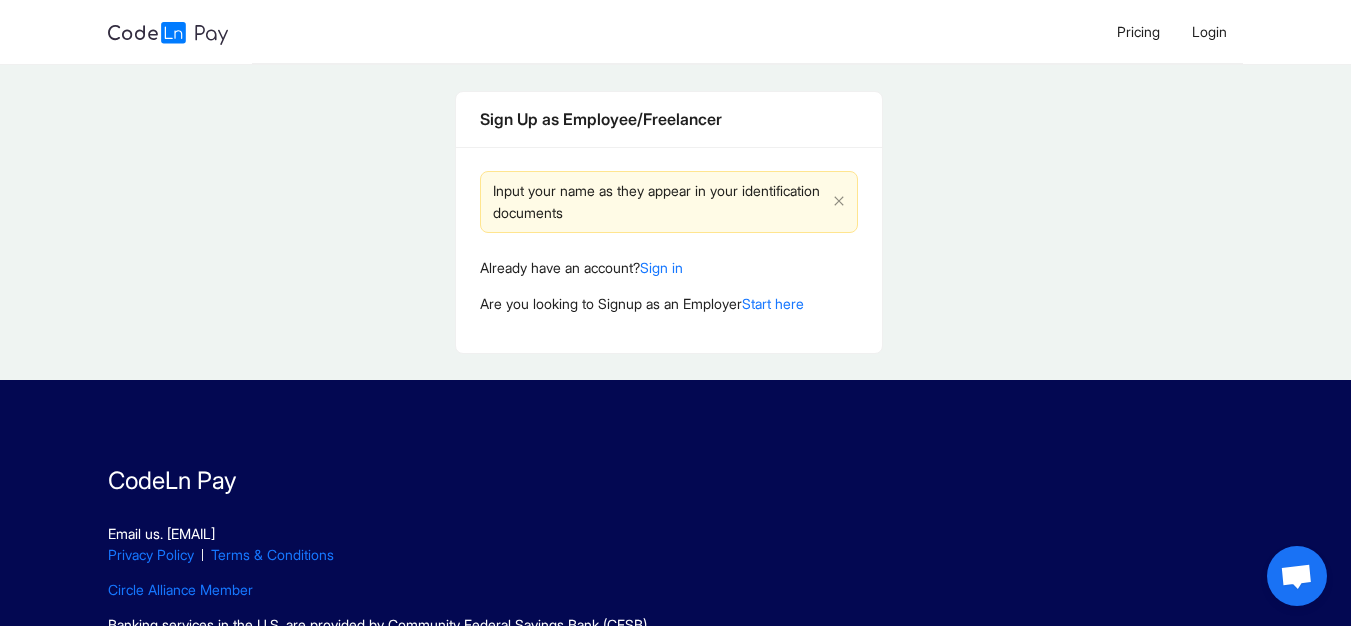 click on "Input your name as they appear in your identification documents" at bounding box center [659, 202] 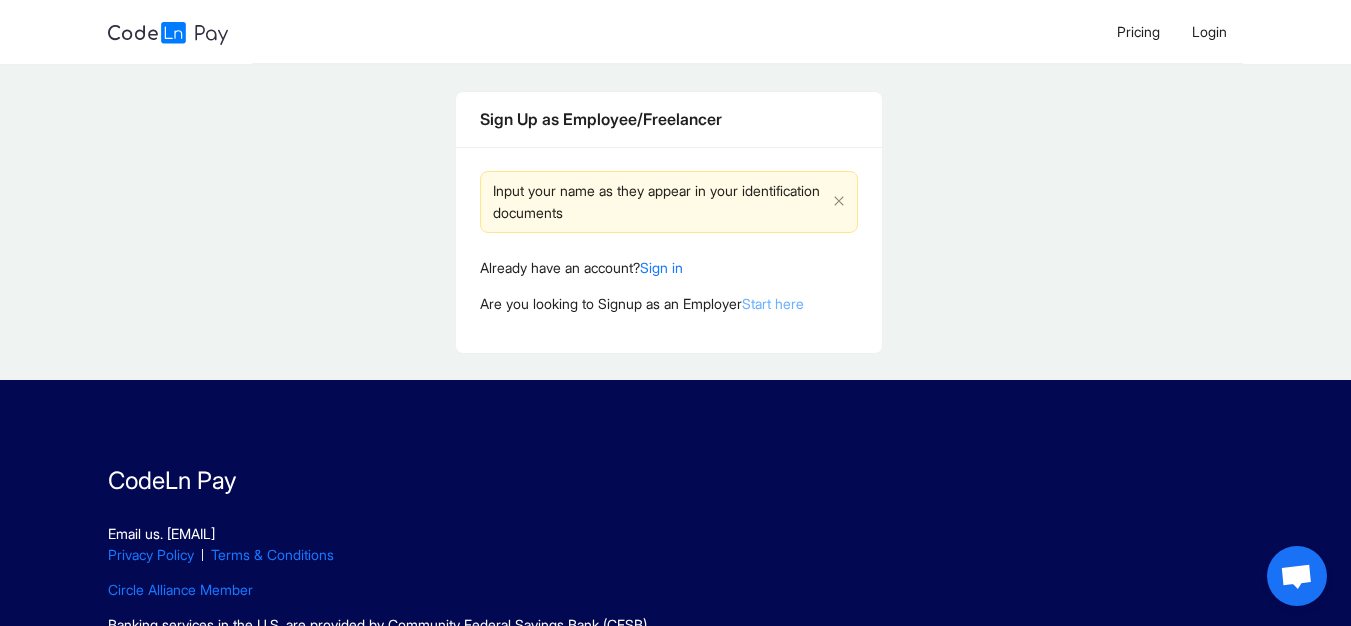 click on "Start here" at bounding box center [773, 303] 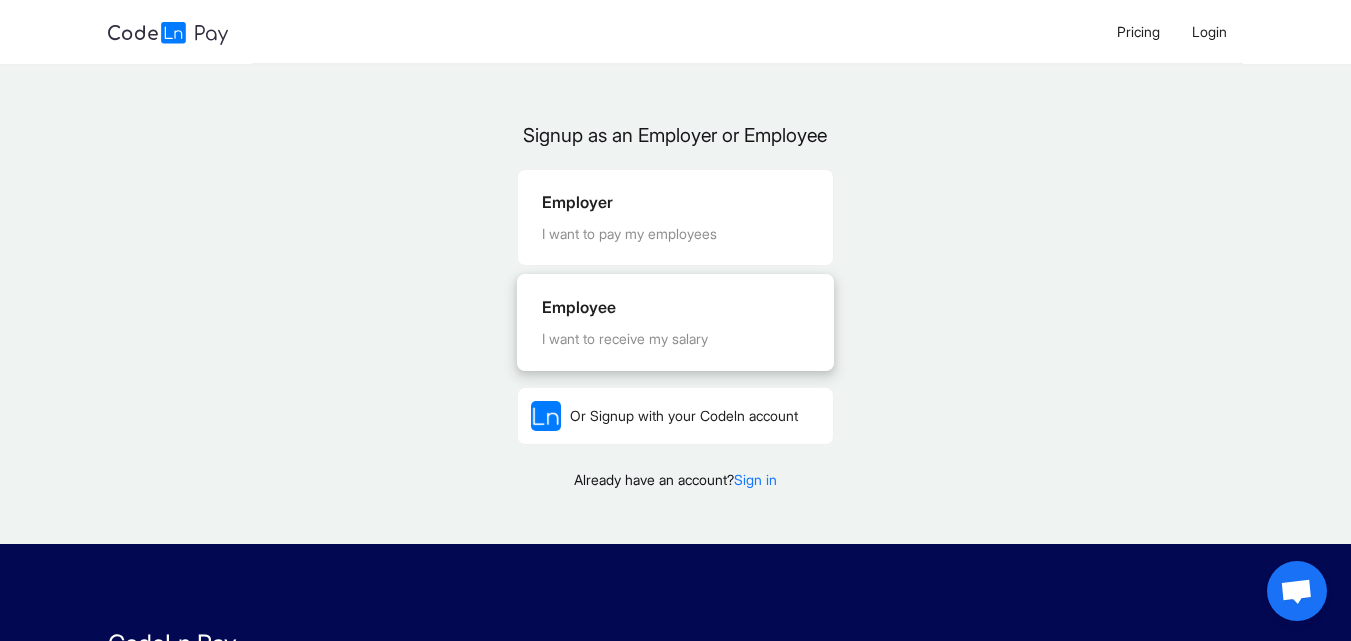 click on "Employee" at bounding box center [675, 307] 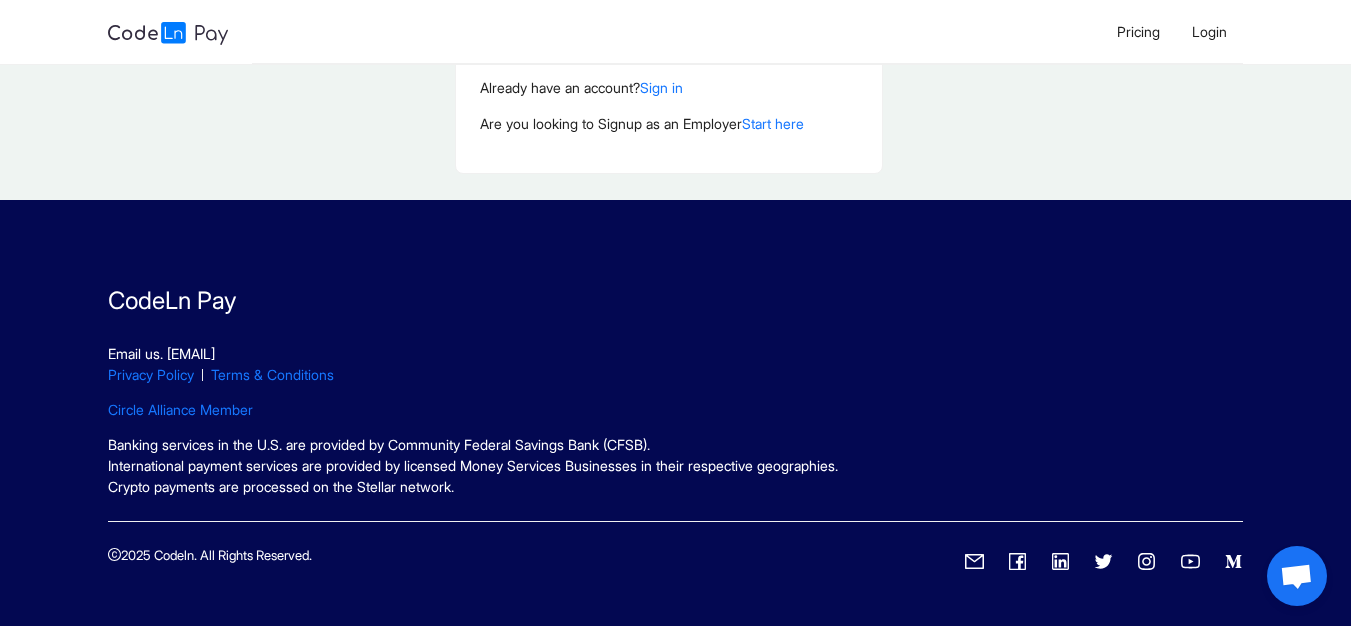 scroll, scrollTop: 0, scrollLeft: 0, axis: both 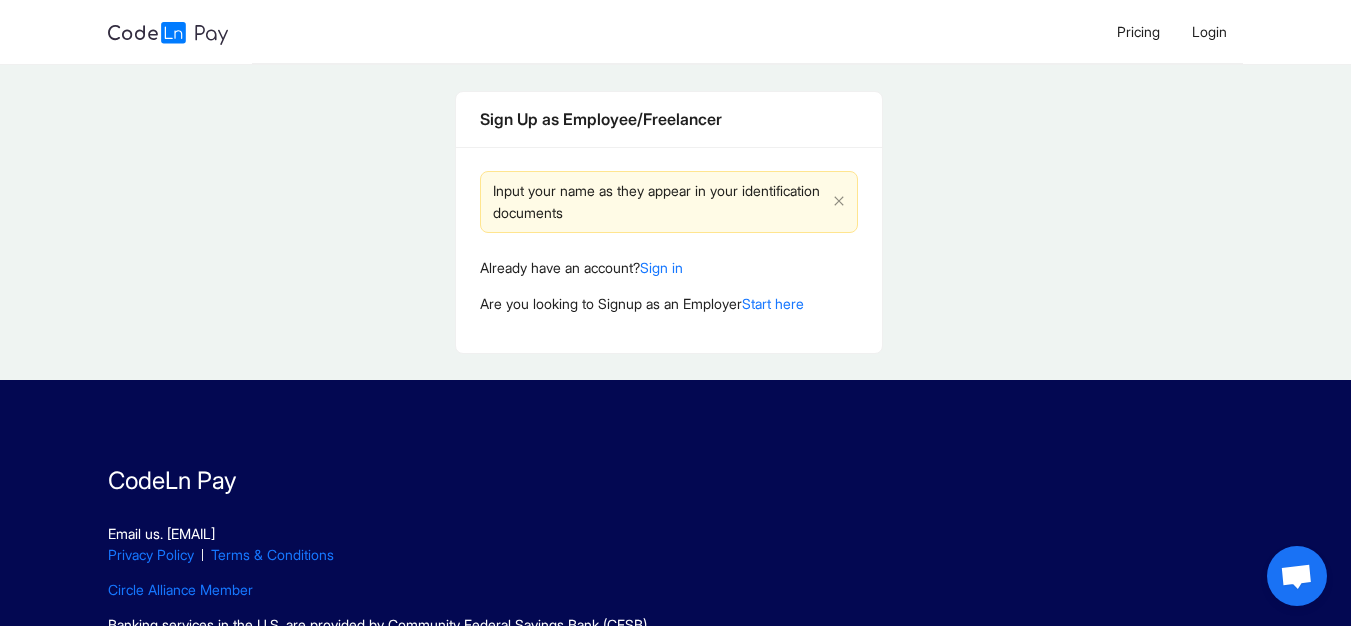 click on "Input your name as they appear in your identification documents" at bounding box center [659, 202] 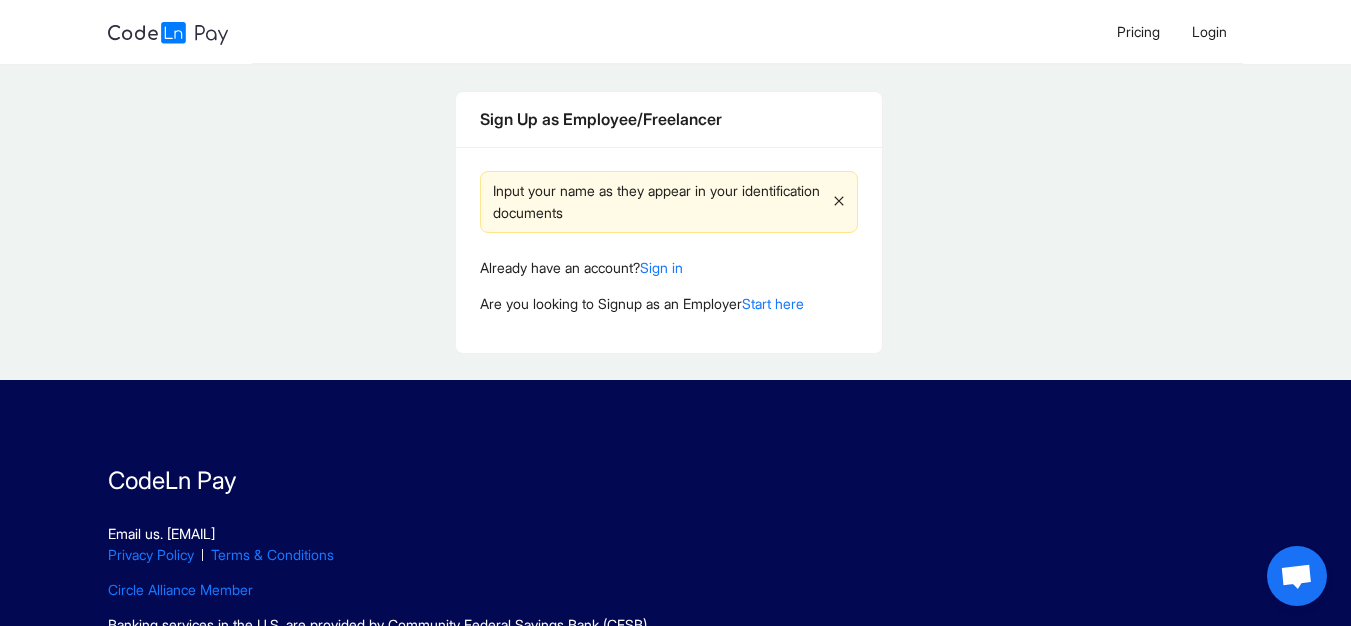 click 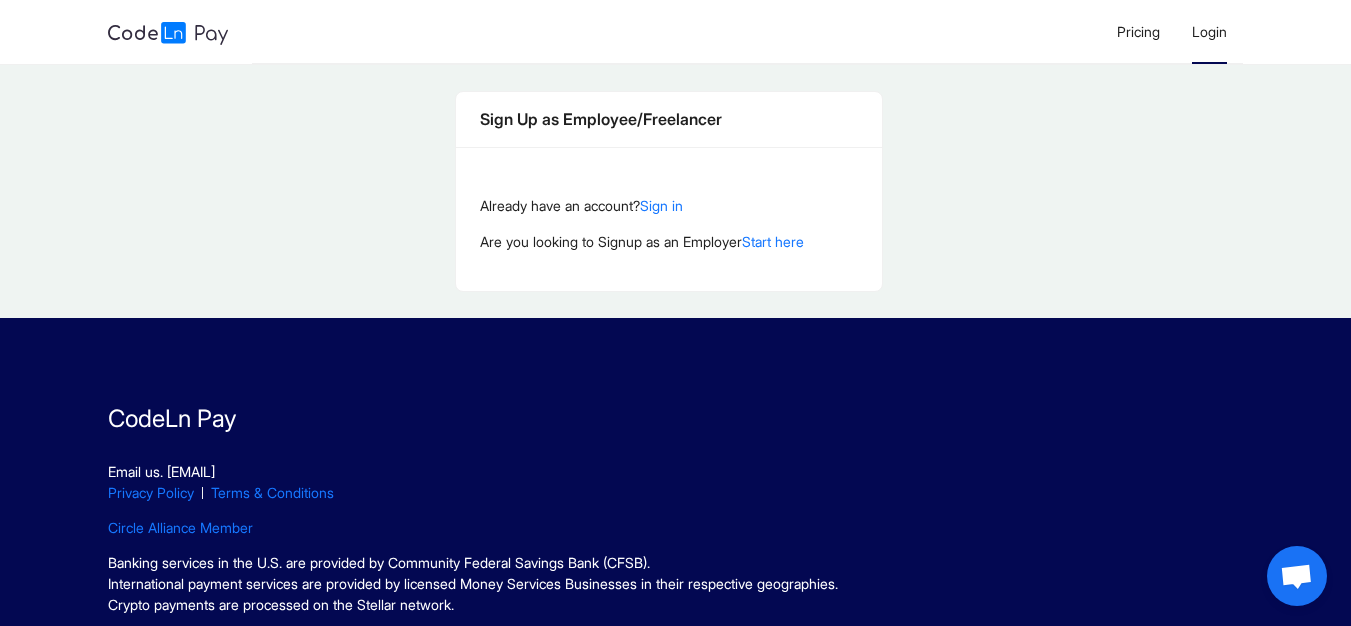 click on "Login" 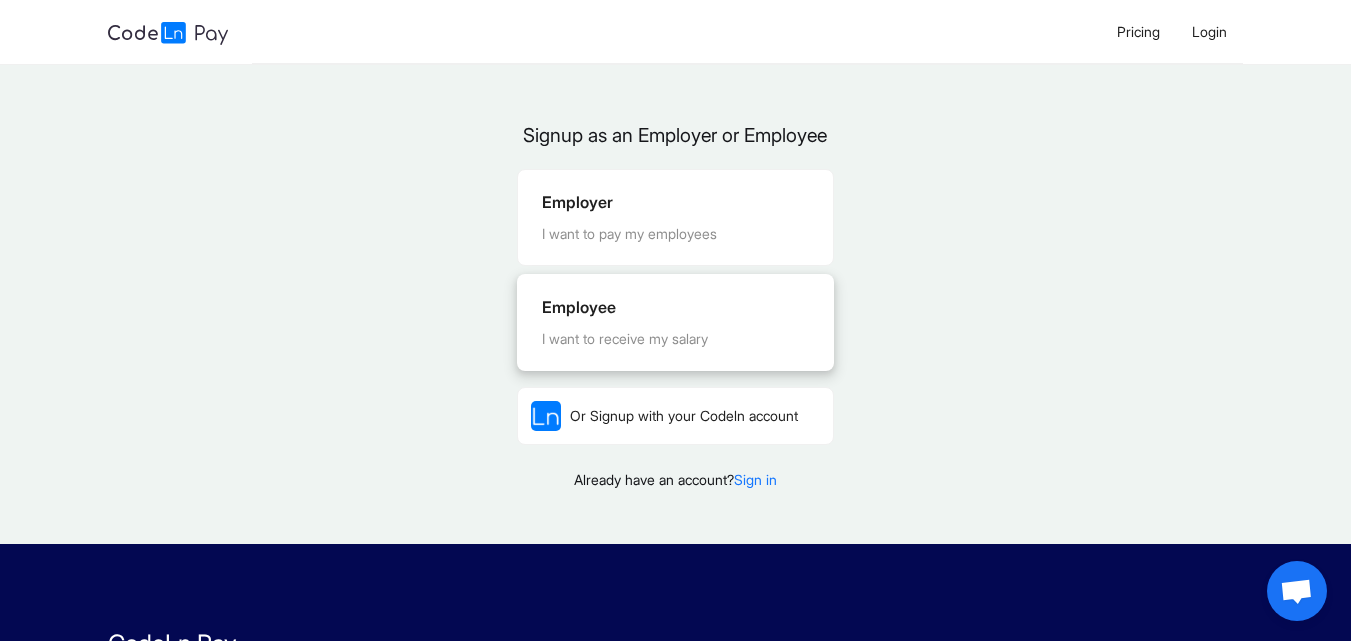click on "Employee" at bounding box center (675, 307) 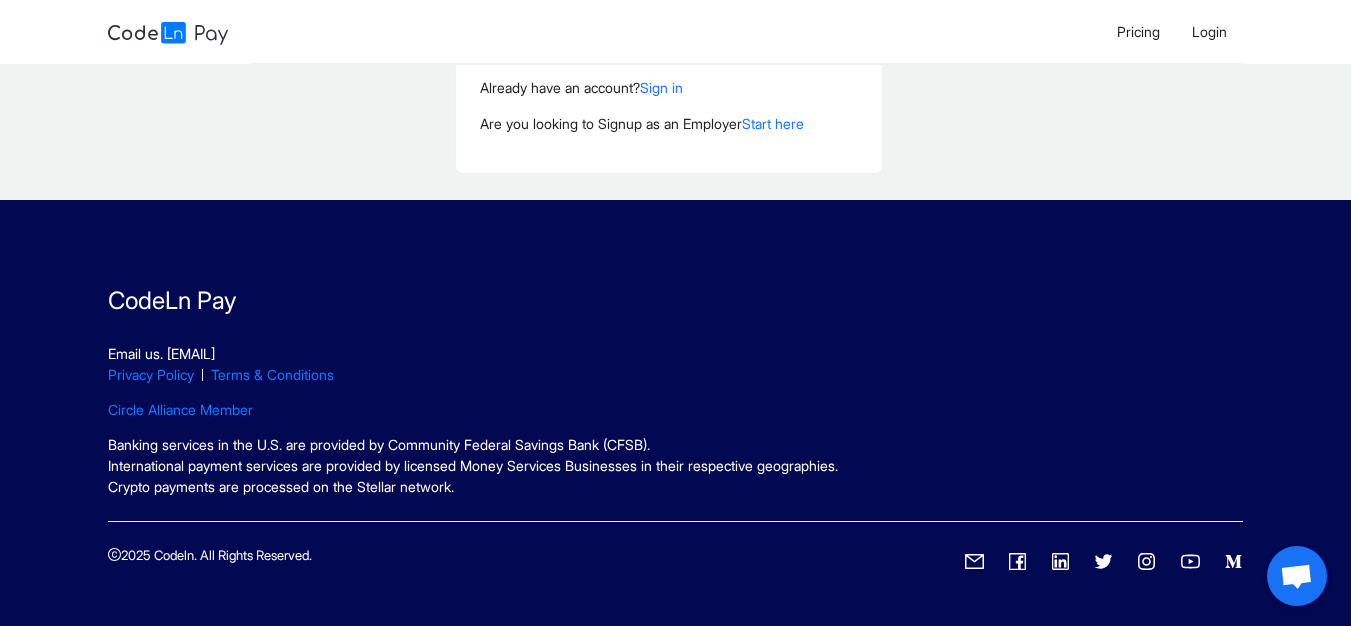 scroll, scrollTop: 0, scrollLeft: 0, axis: both 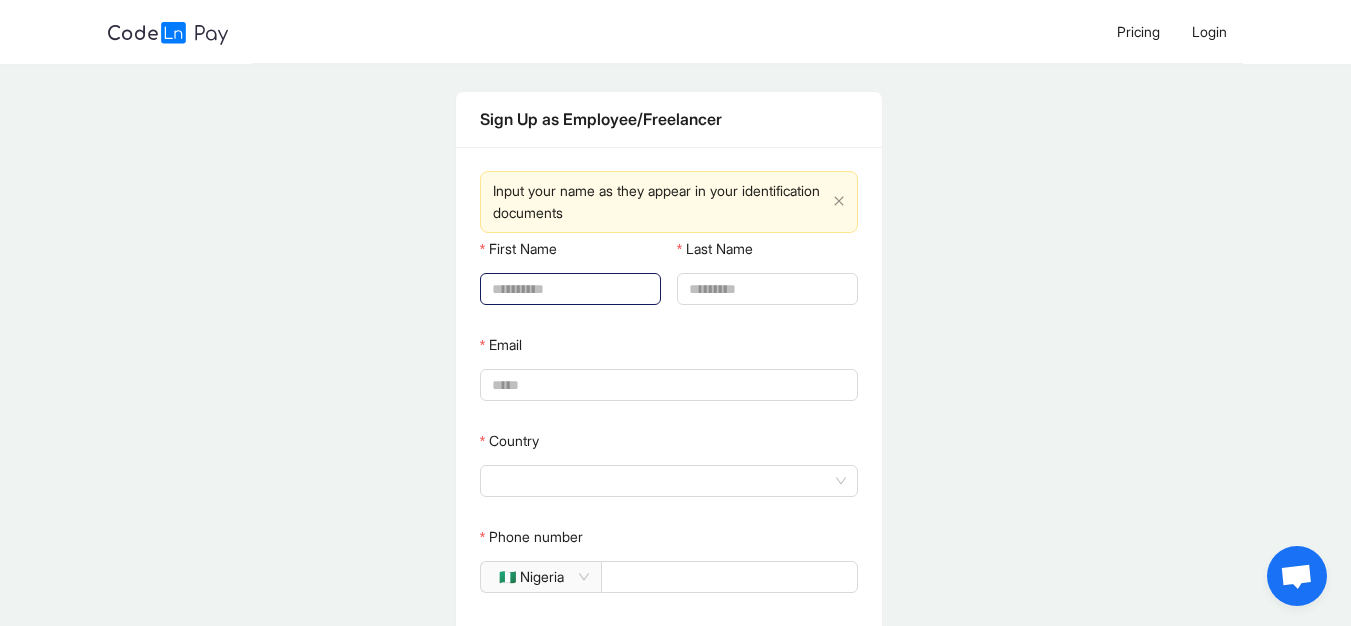 click 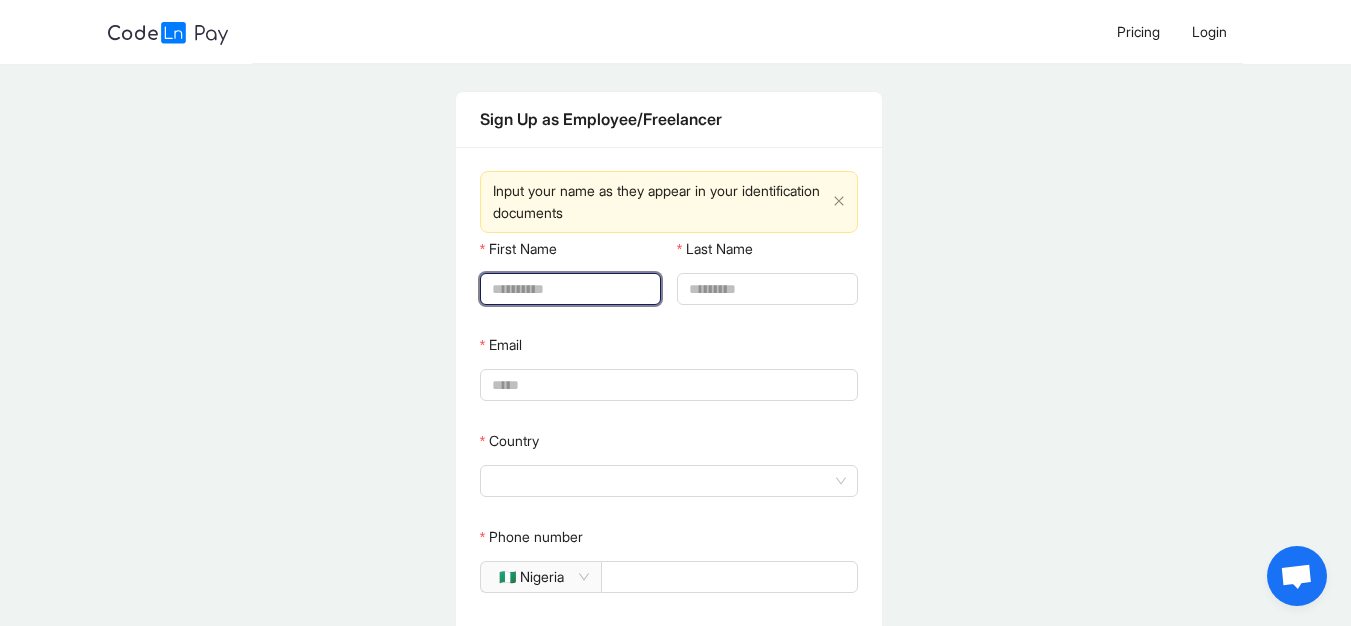 type on "*" 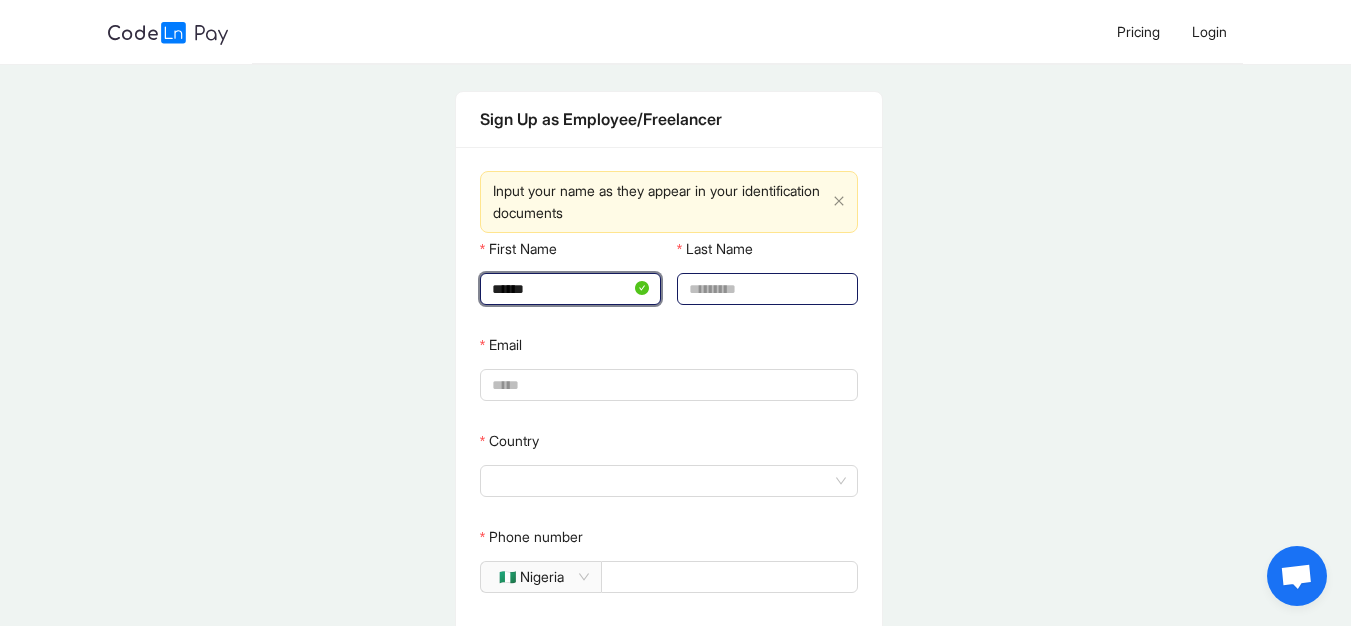 type on "******" 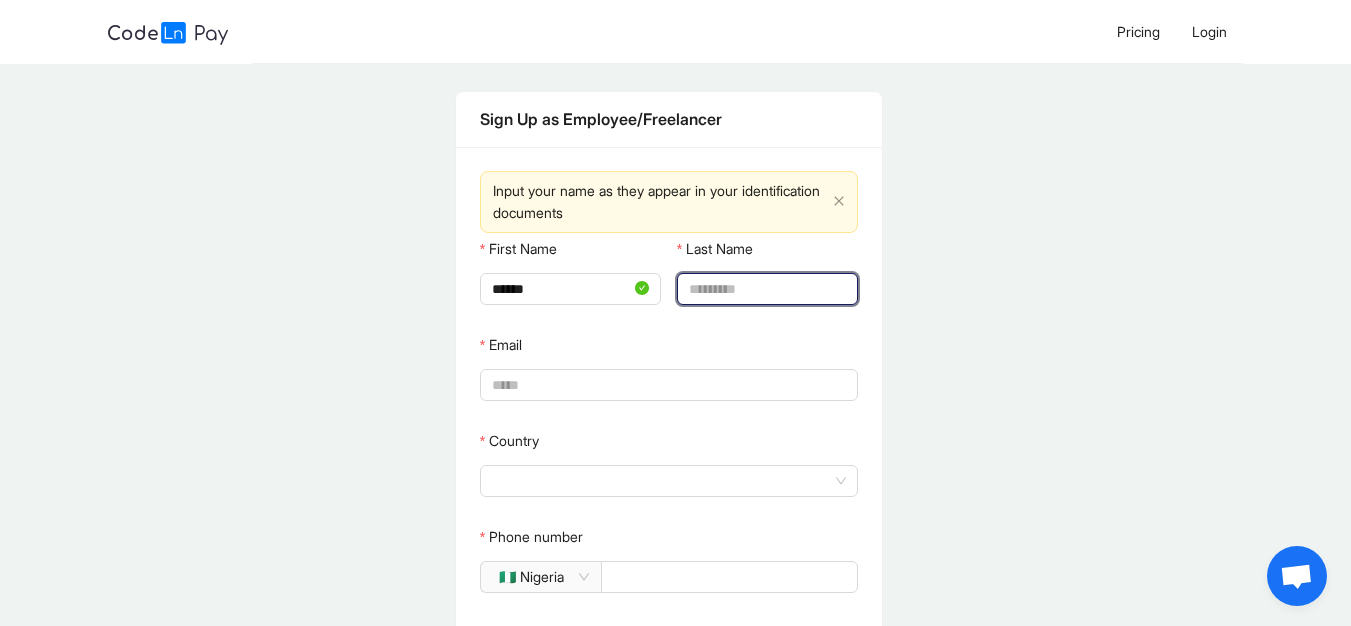 click on "Last Name" at bounding box center [765, 289] 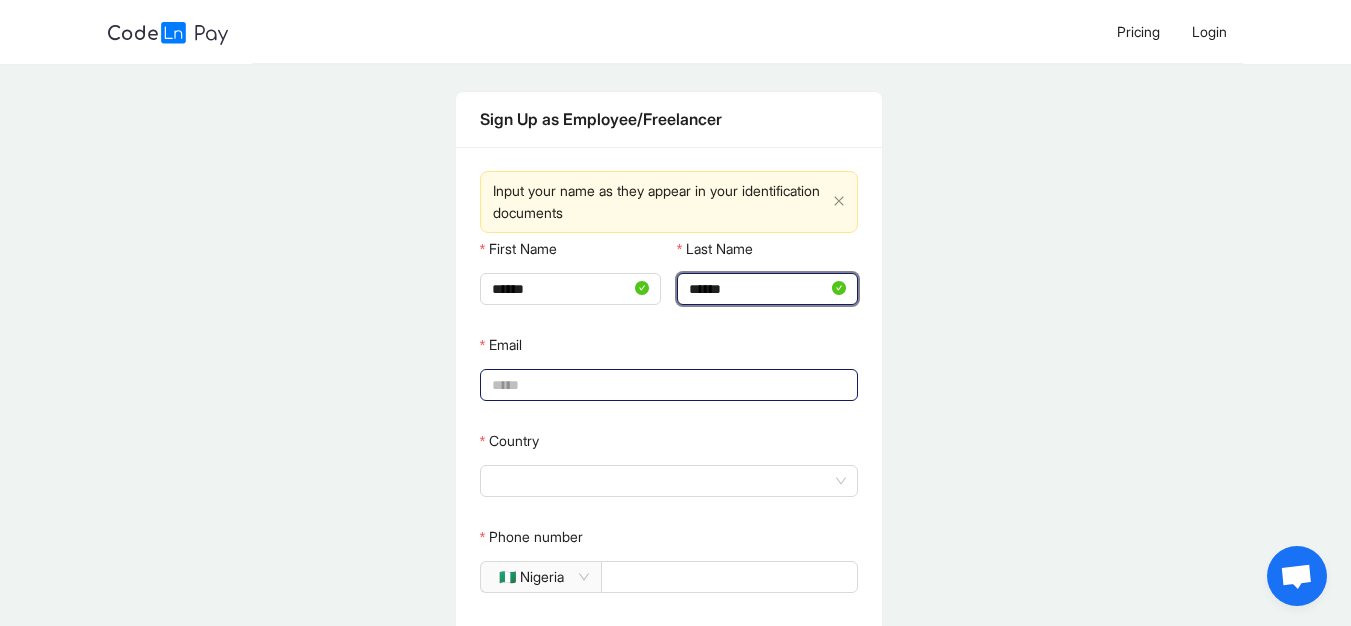 type on "******" 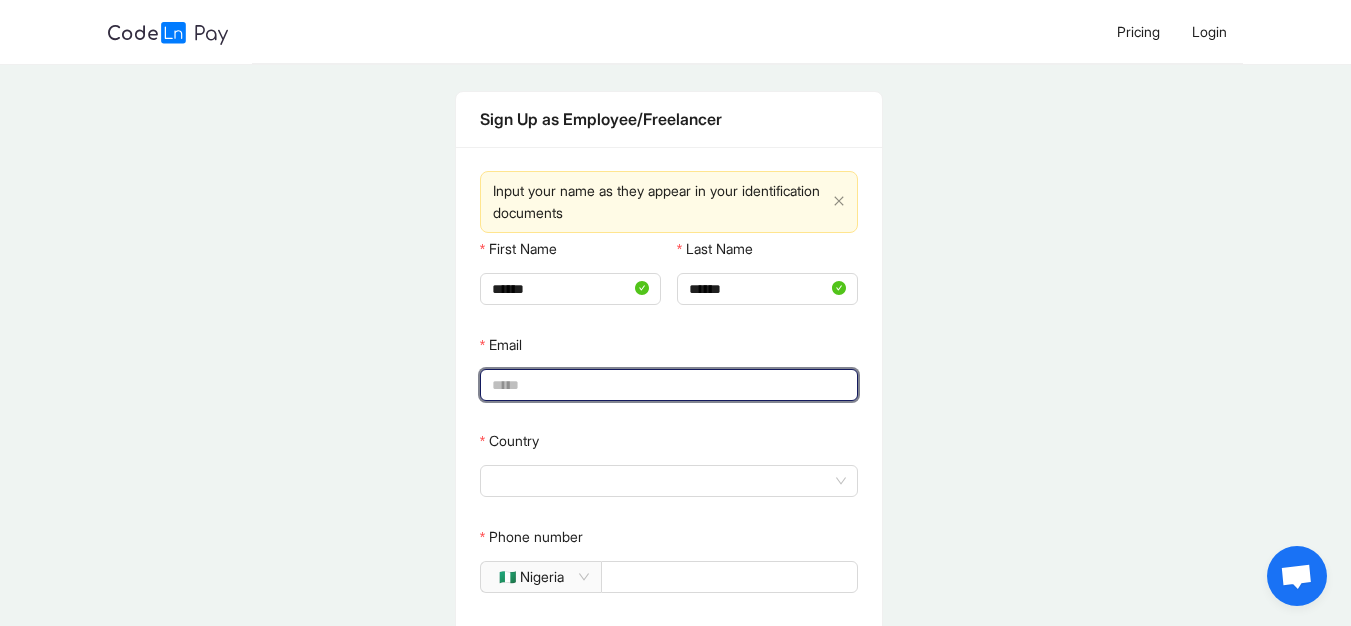 click on "Email" at bounding box center (667, 385) 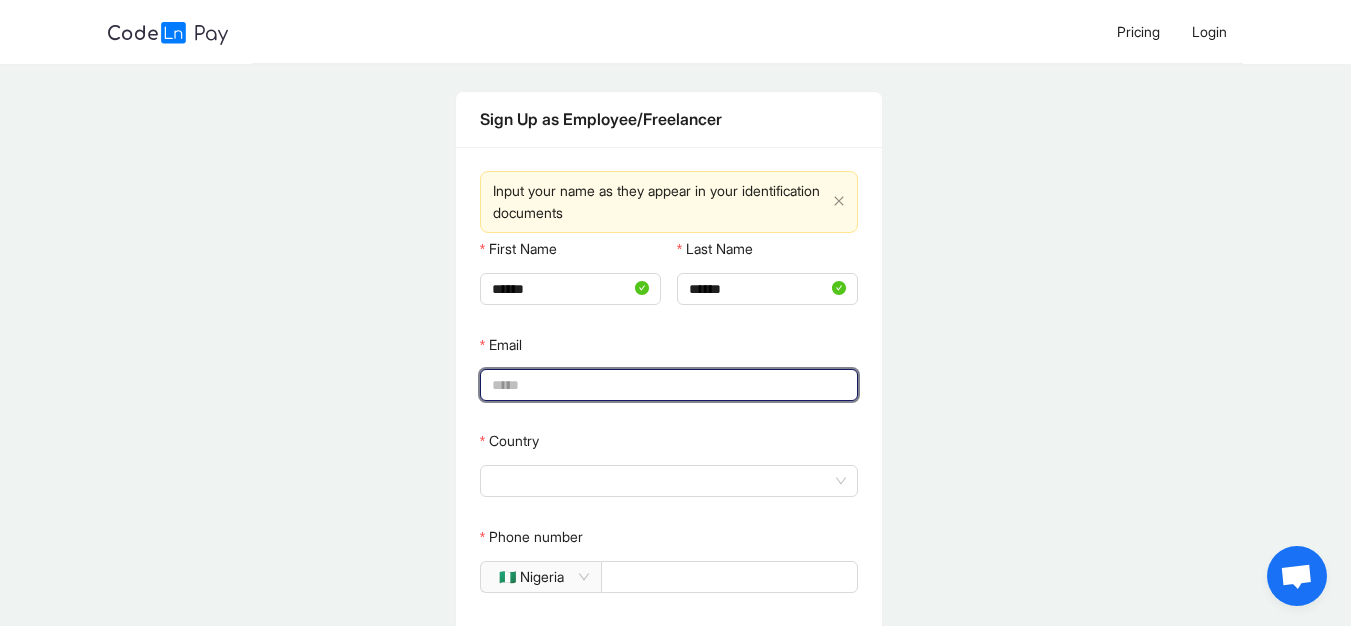 type on "*" 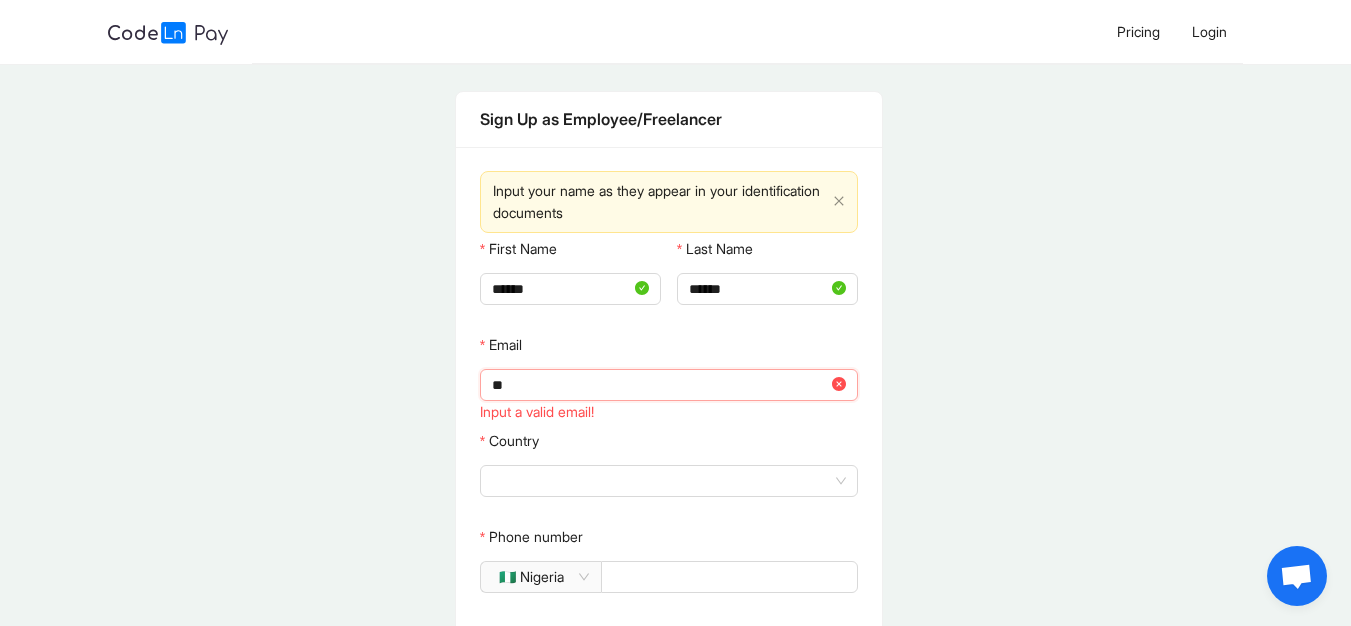 type on "*" 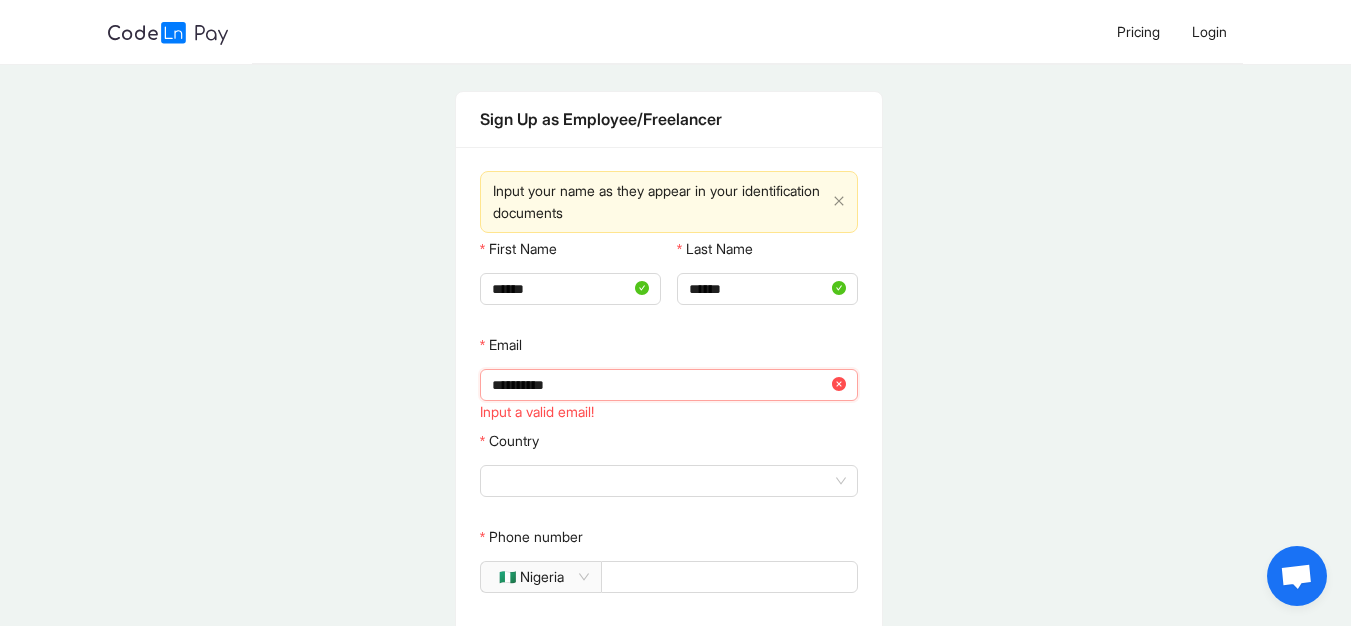 click on "**********" at bounding box center (660, 385) 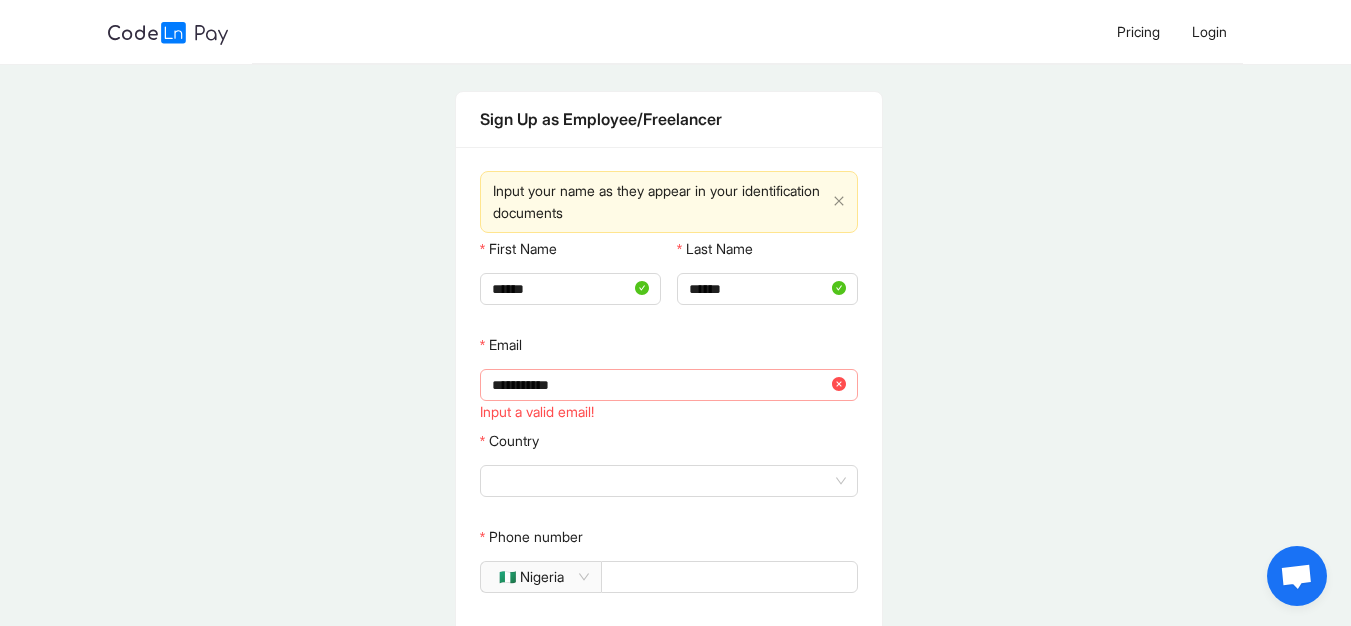 click on "**********" 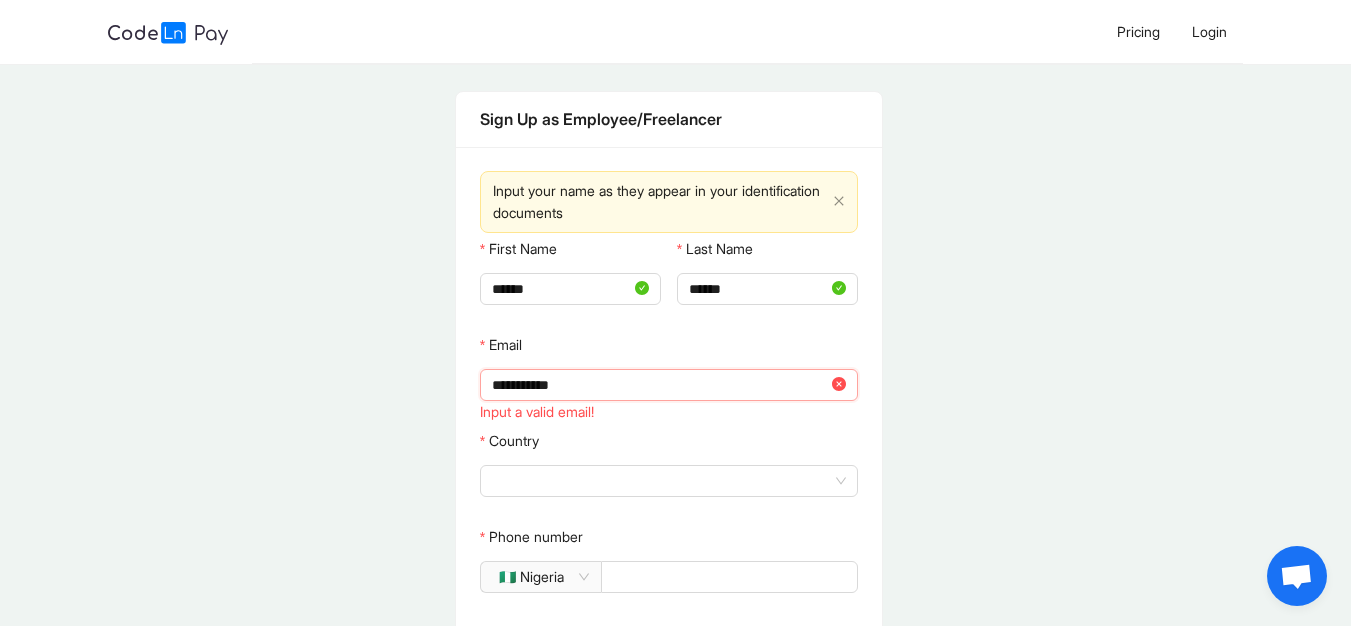 click on "**********" at bounding box center (660, 385) 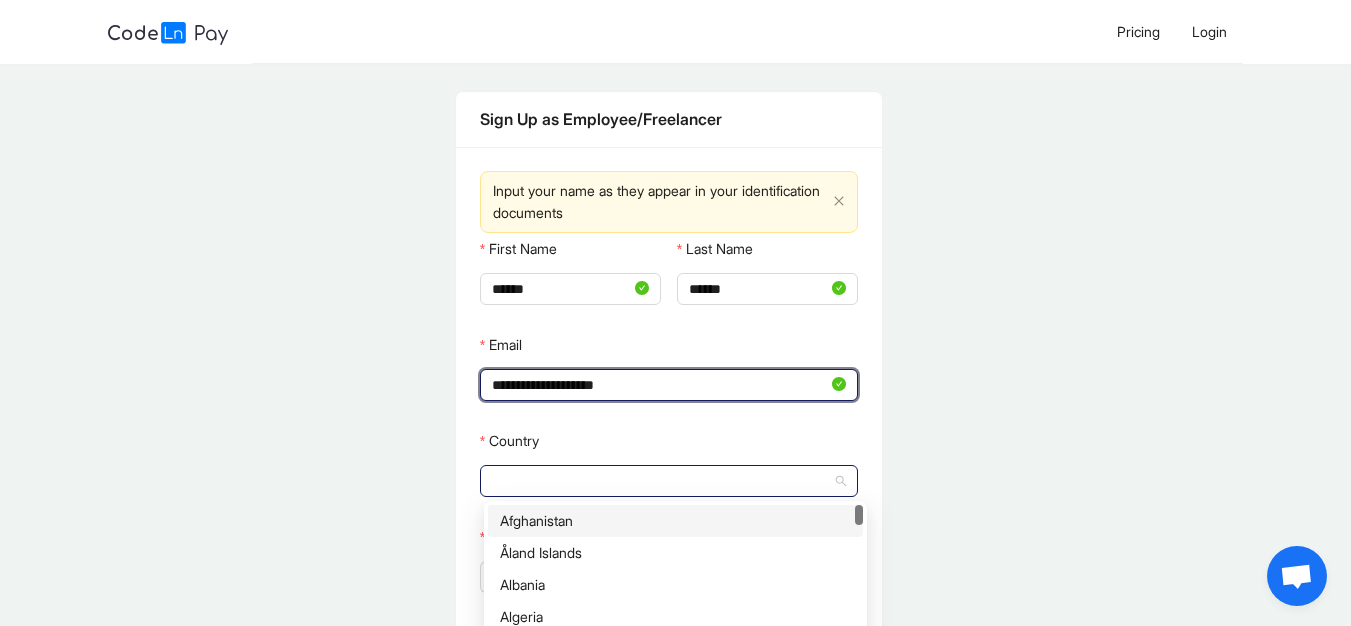 click 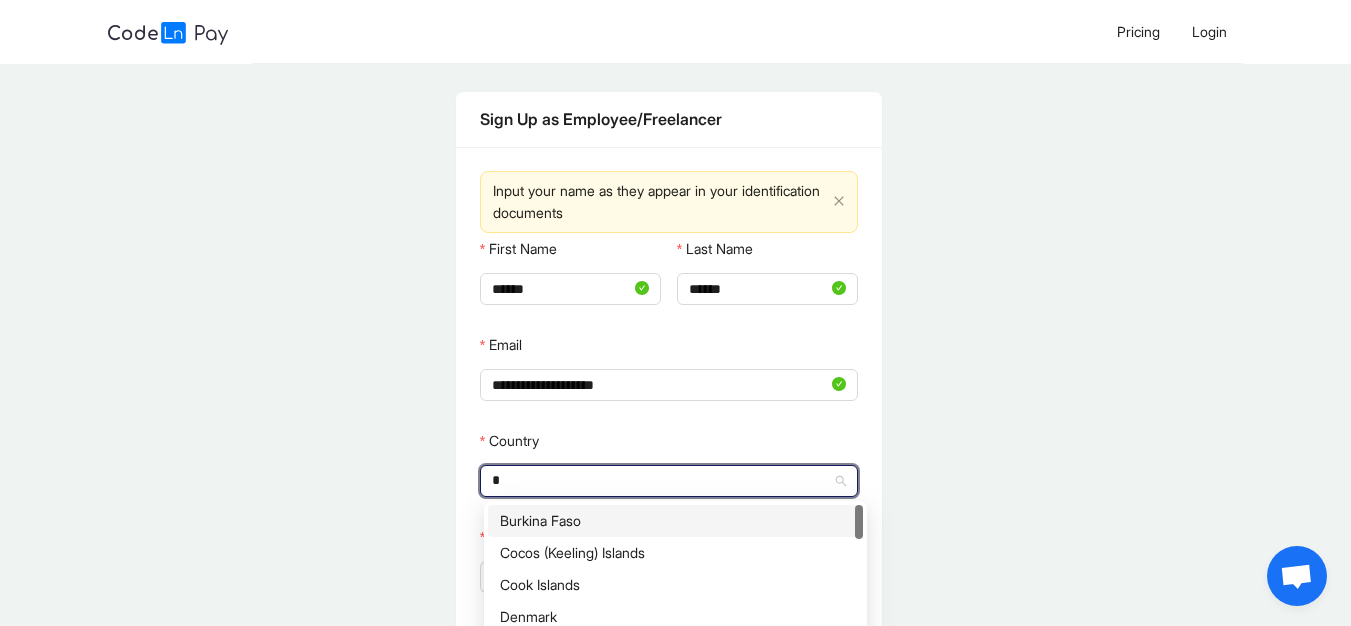 type on "**" 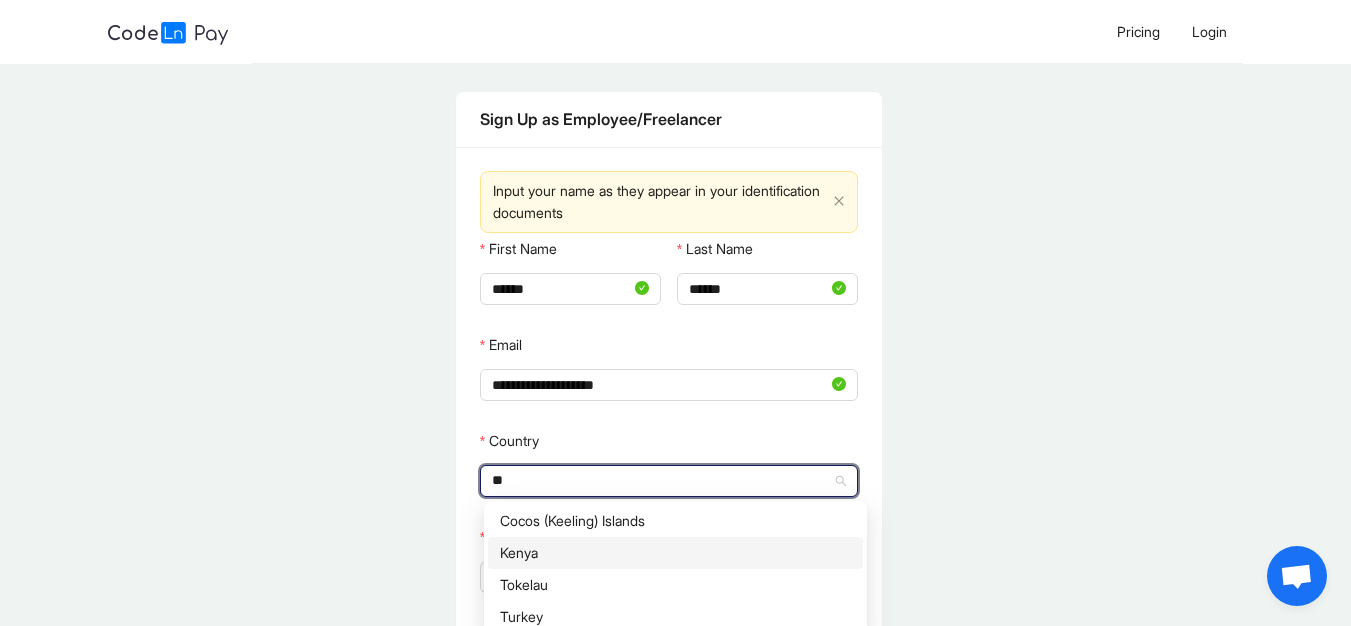 click on "Kenya" at bounding box center [675, 553] 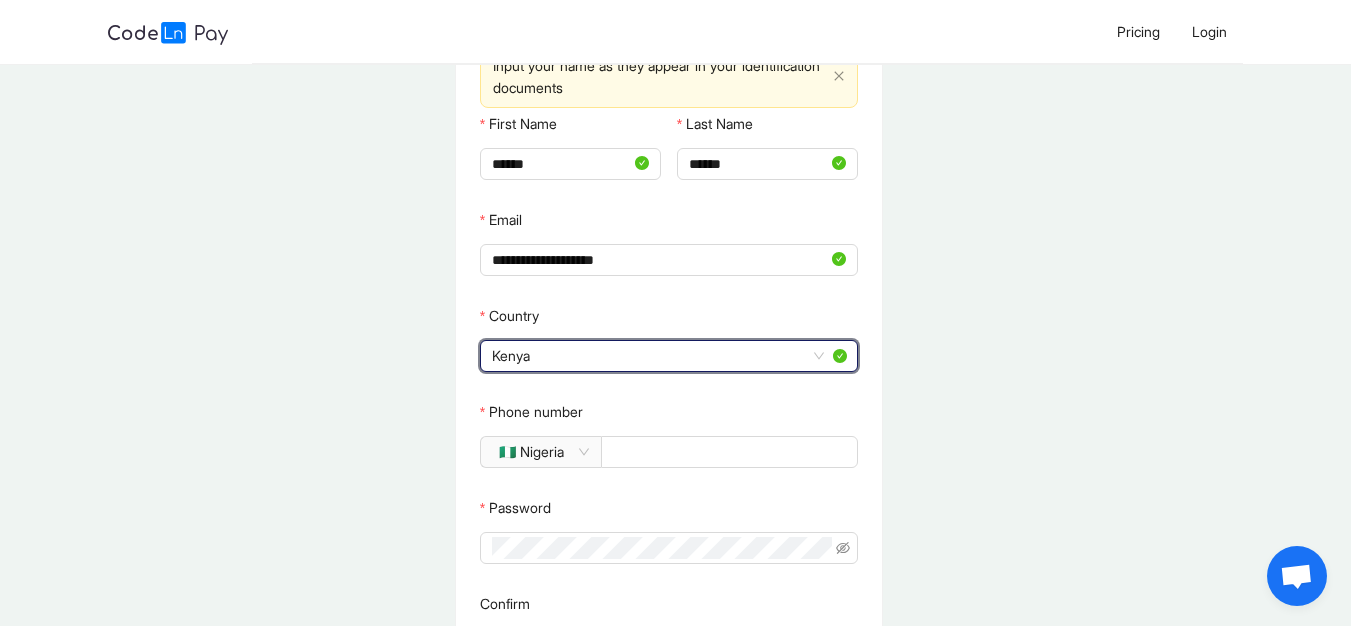 scroll, scrollTop: 126, scrollLeft: 0, axis: vertical 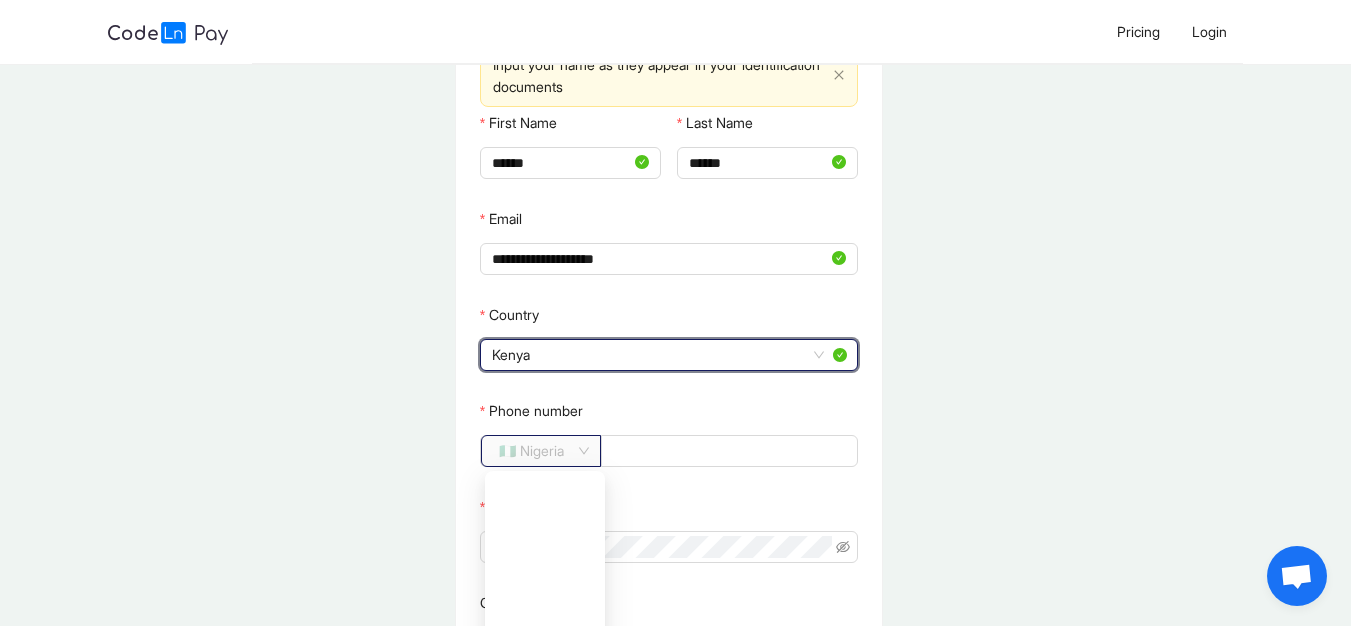 click on "🇳🇬 Nigeria" 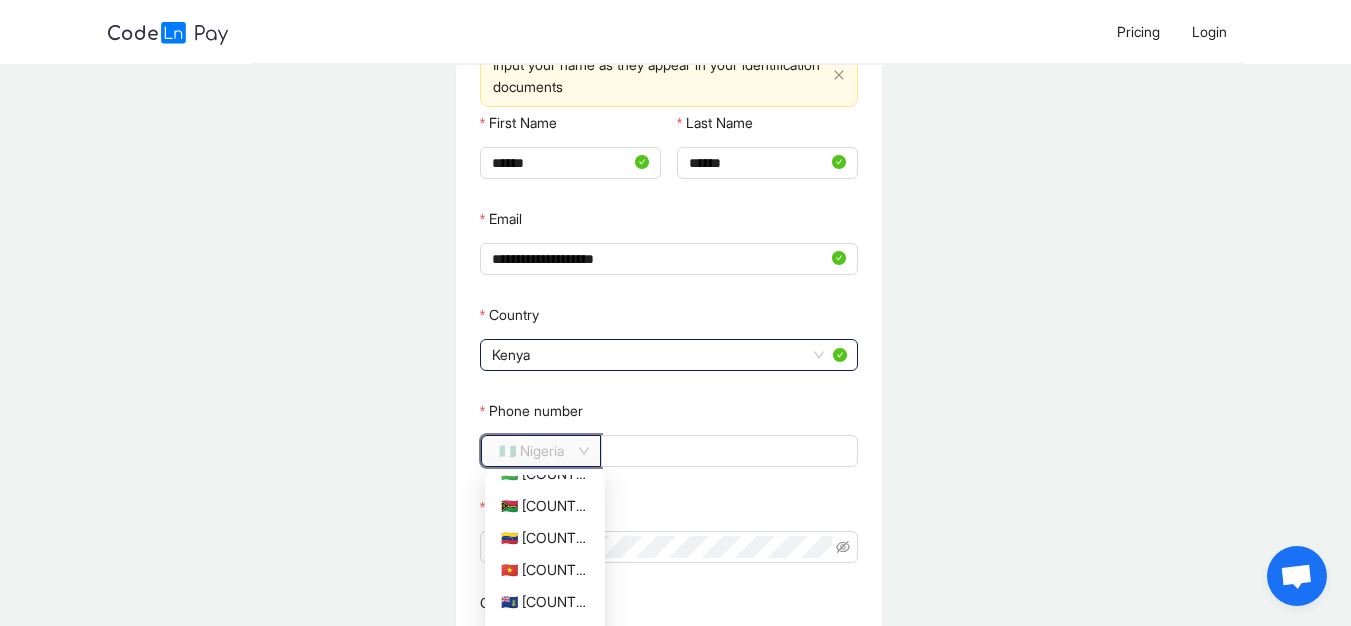 scroll, scrollTop: 6008, scrollLeft: 0, axis: vertical 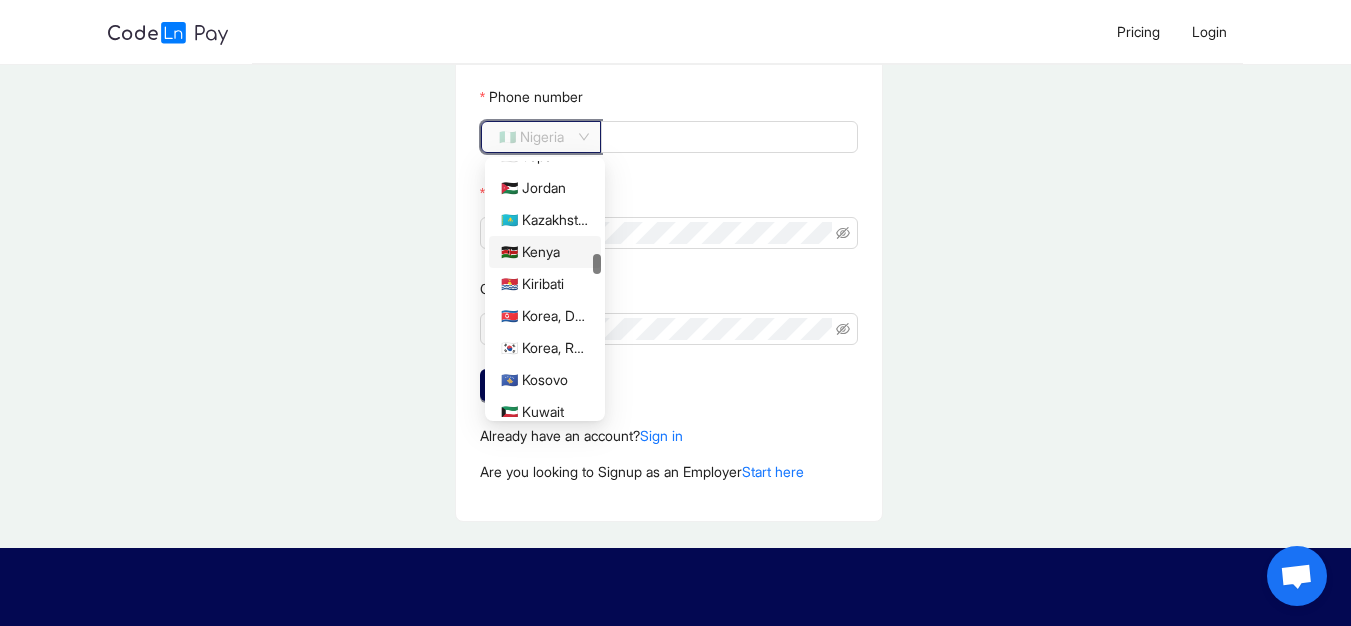 click on "🇰🇪 Kenya" at bounding box center (545, 252) 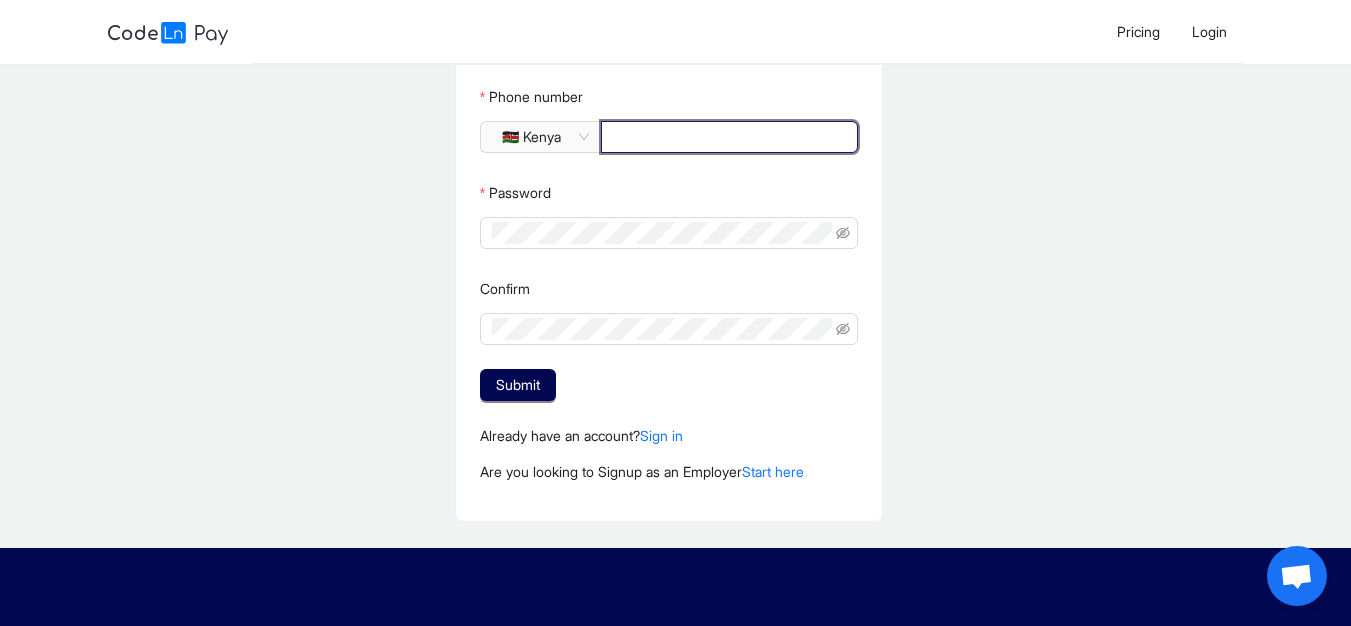 click on "Phone number" at bounding box center (727, 137) 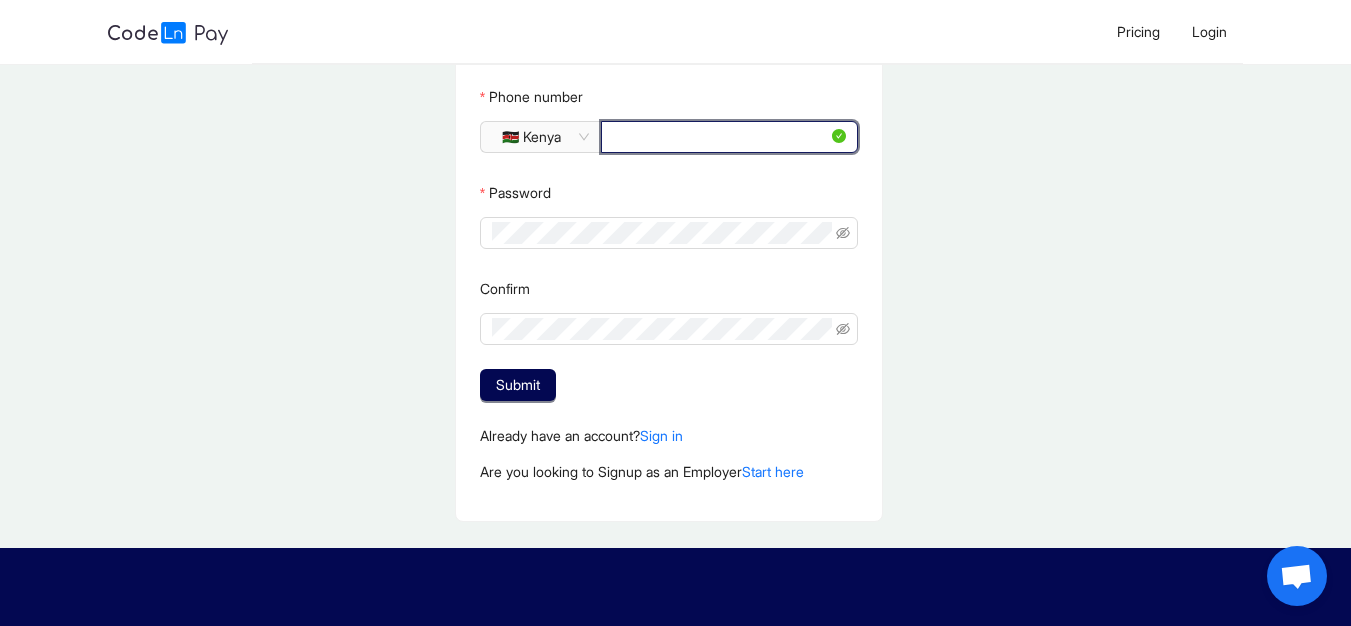 click on "**" at bounding box center [720, 137] 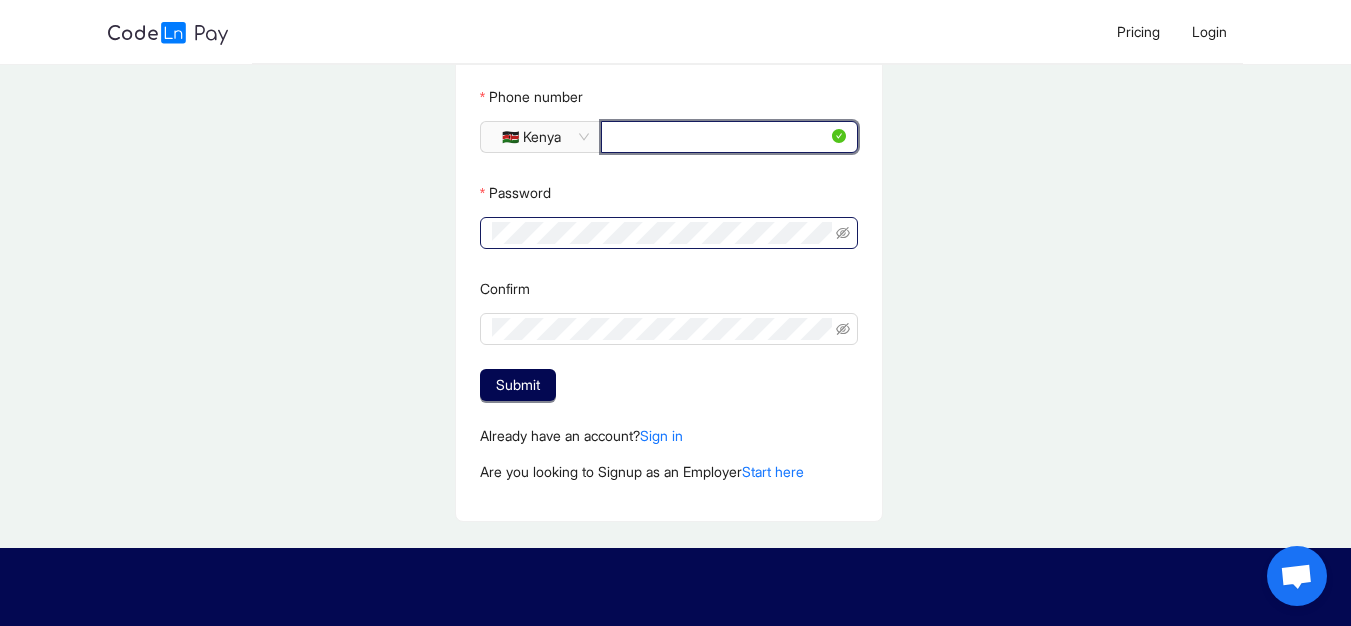 type on "**********" 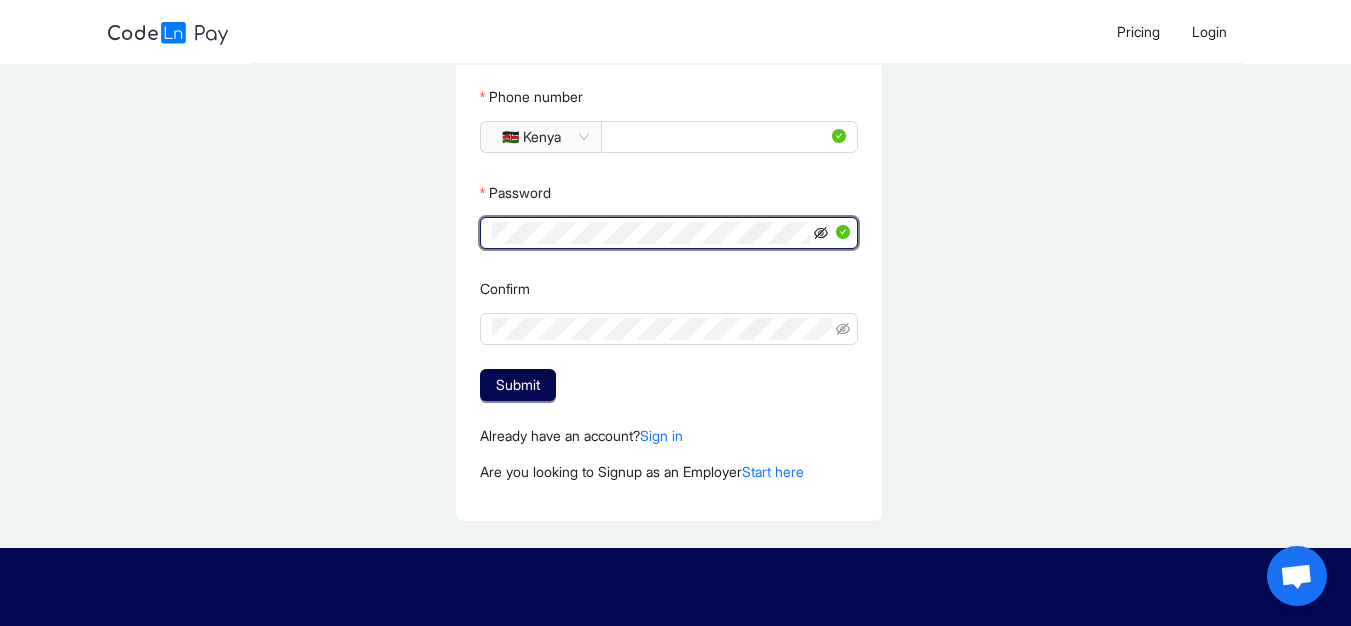 click 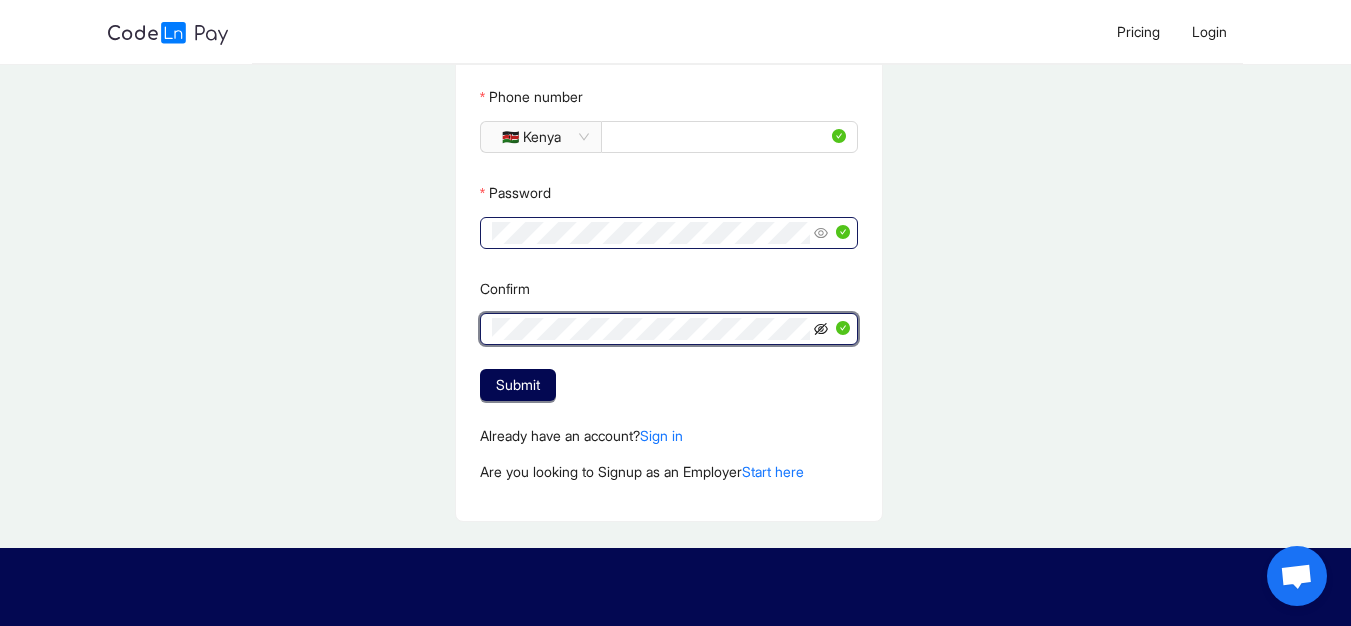 click 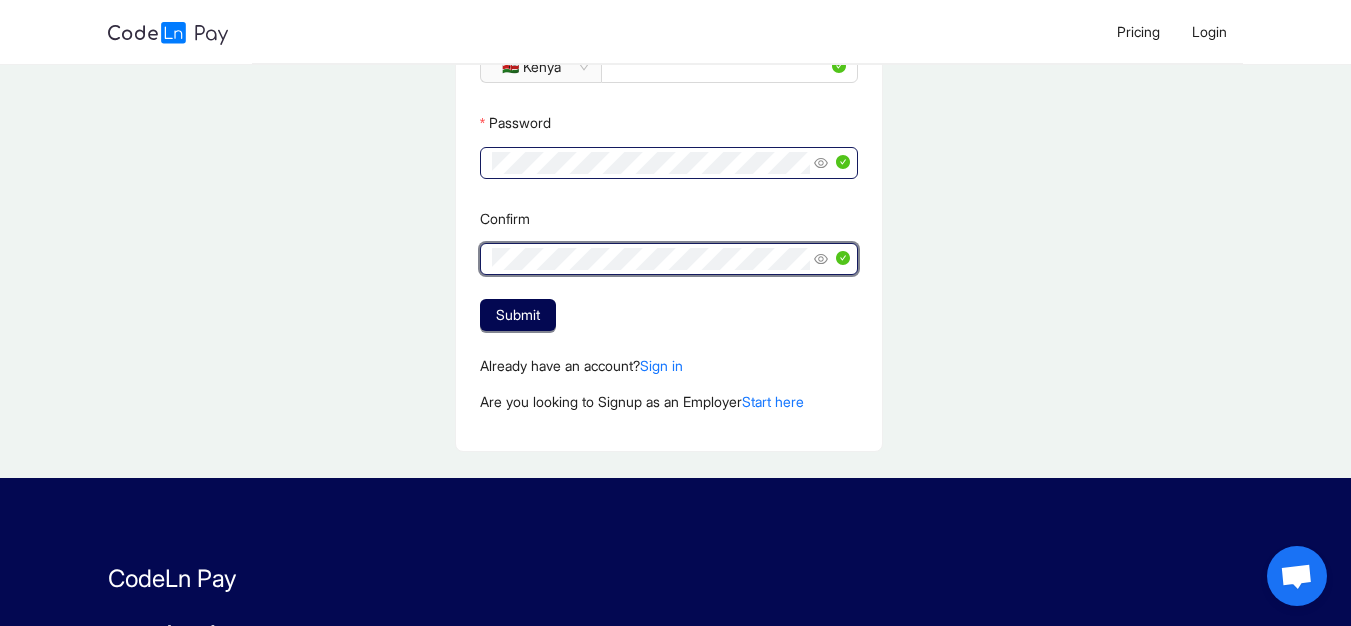 scroll, scrollTop: 516, scrollLeft: 0, axis: vertical 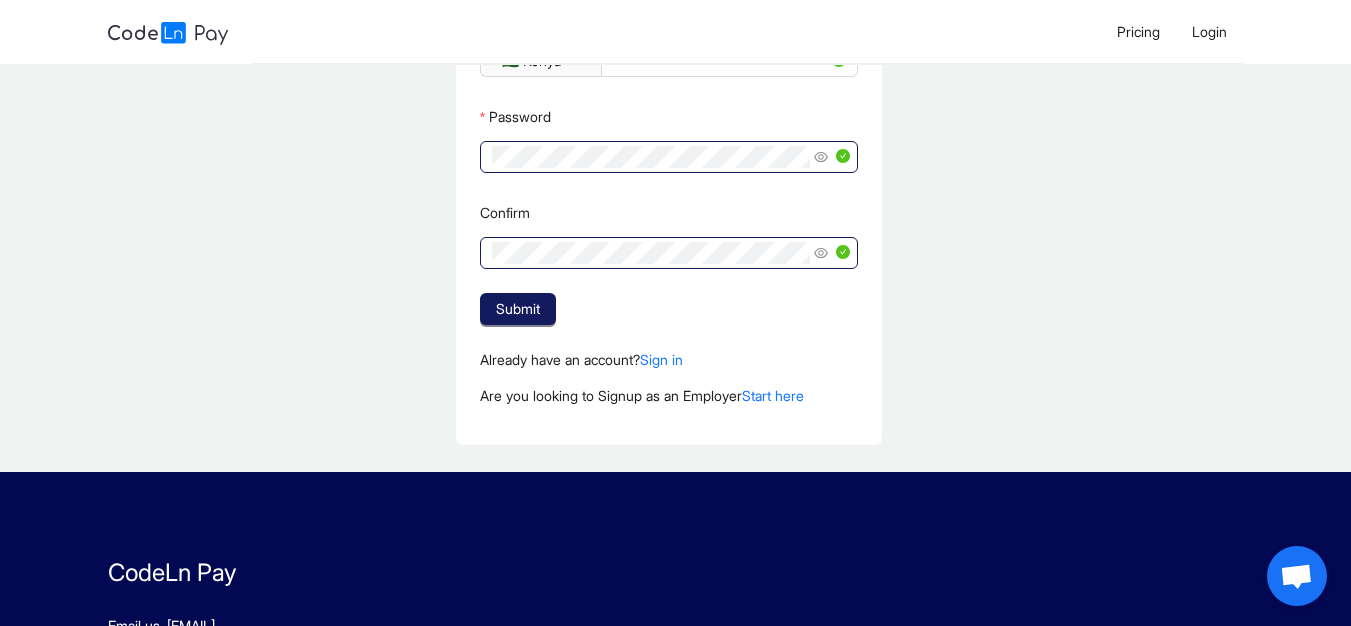 click on "Submit" 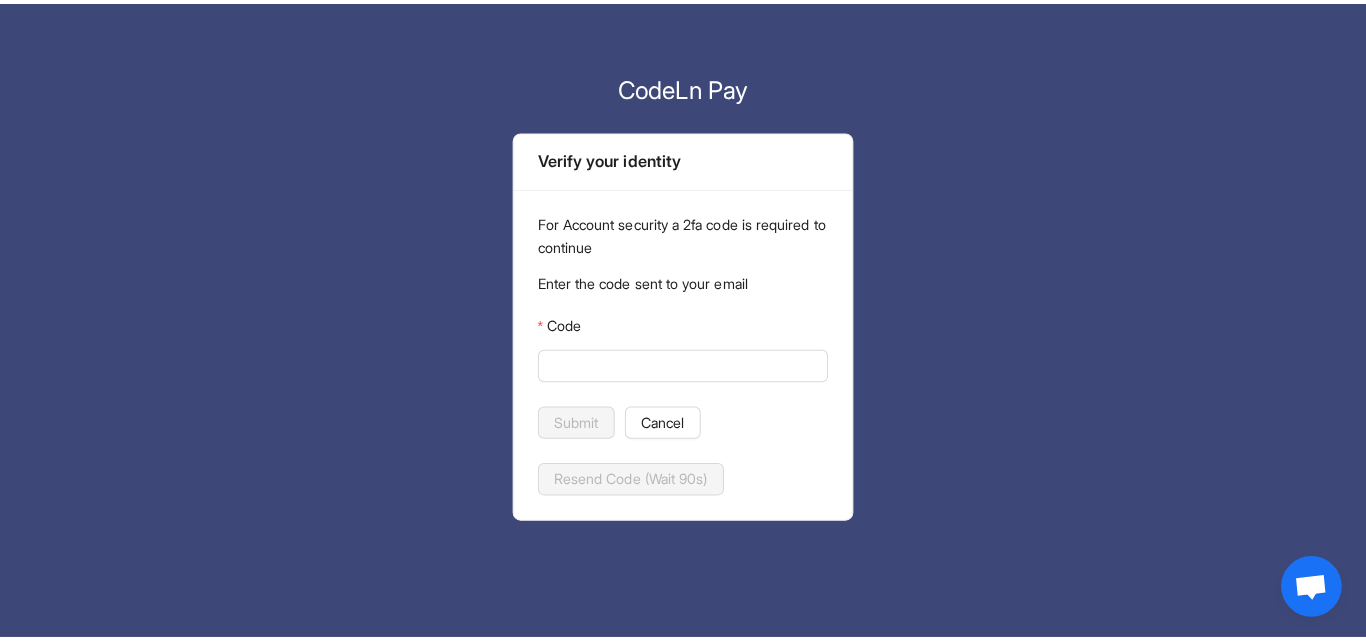 scroll, scrollTop: 0, scrollLeft: 0, axis: both 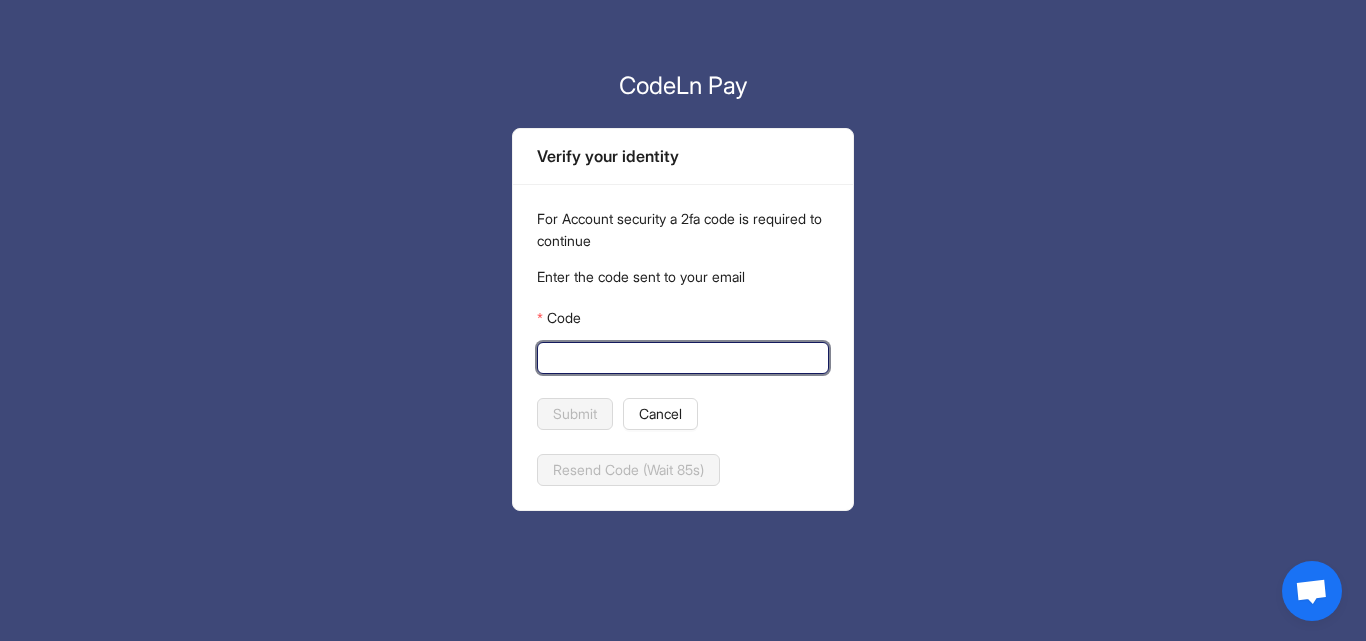 click on "Code" at bounding box center [681, 358] 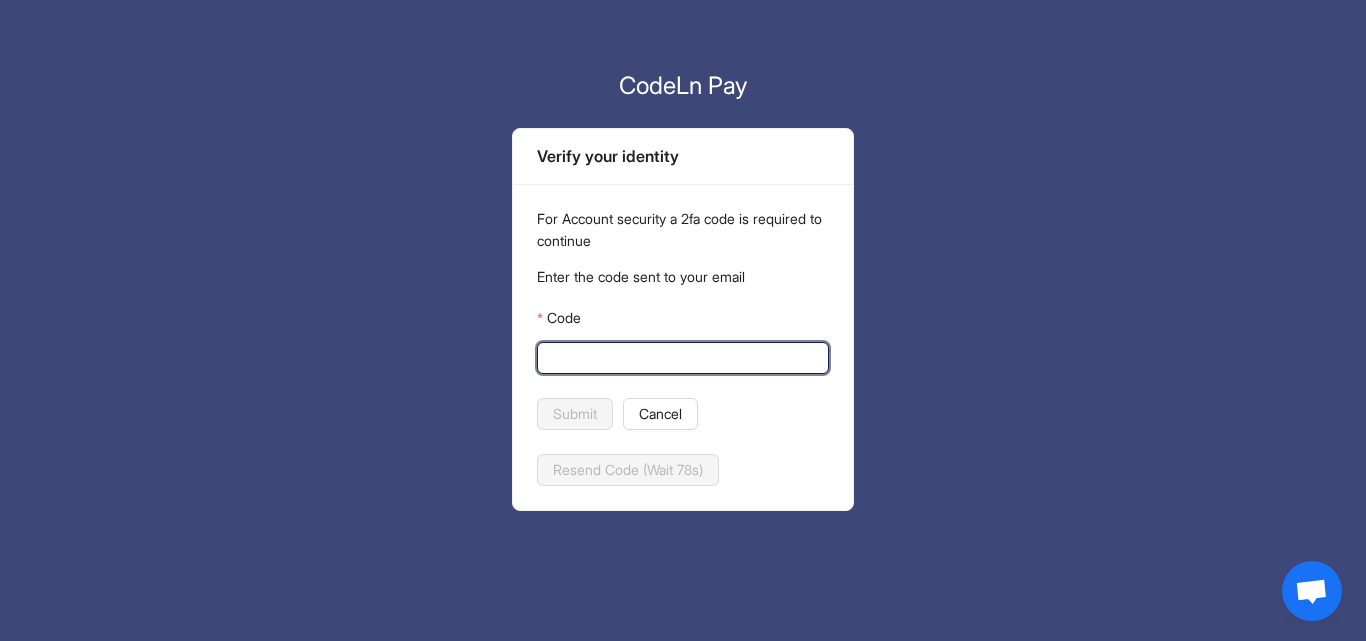 click on "Code" at bounding box center [681, 358] 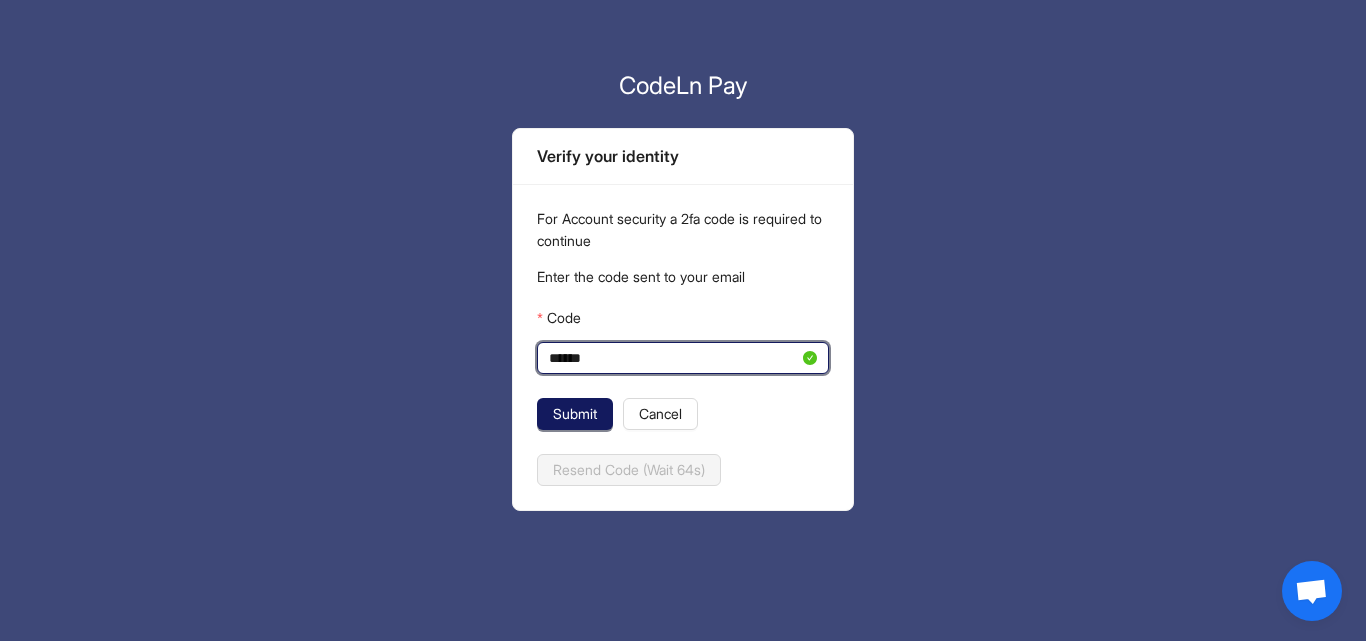 type on "******" 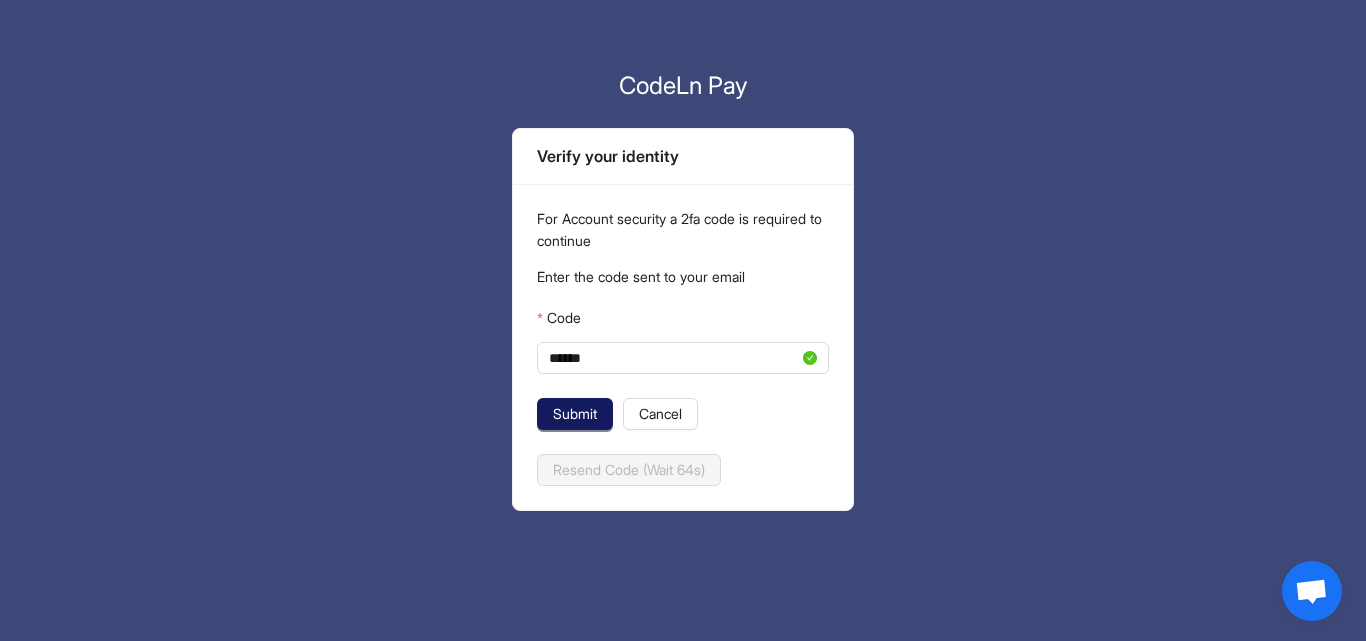 click on "Submit" 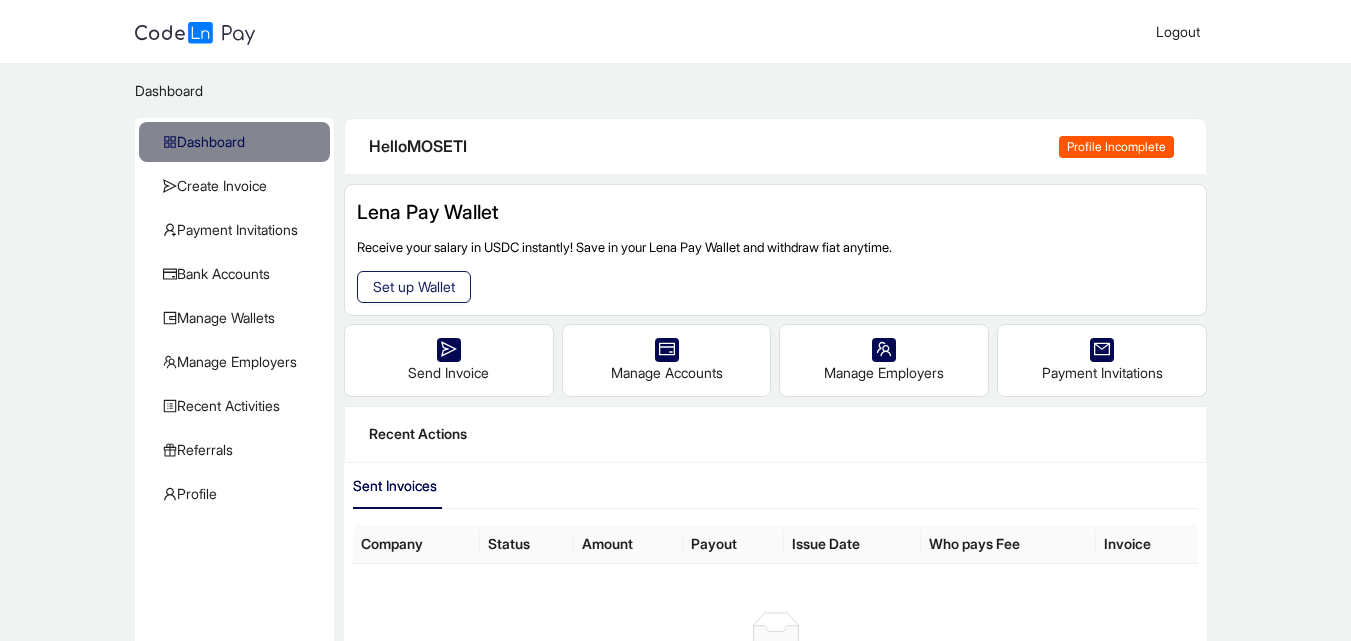 click on "Set up Wallet" 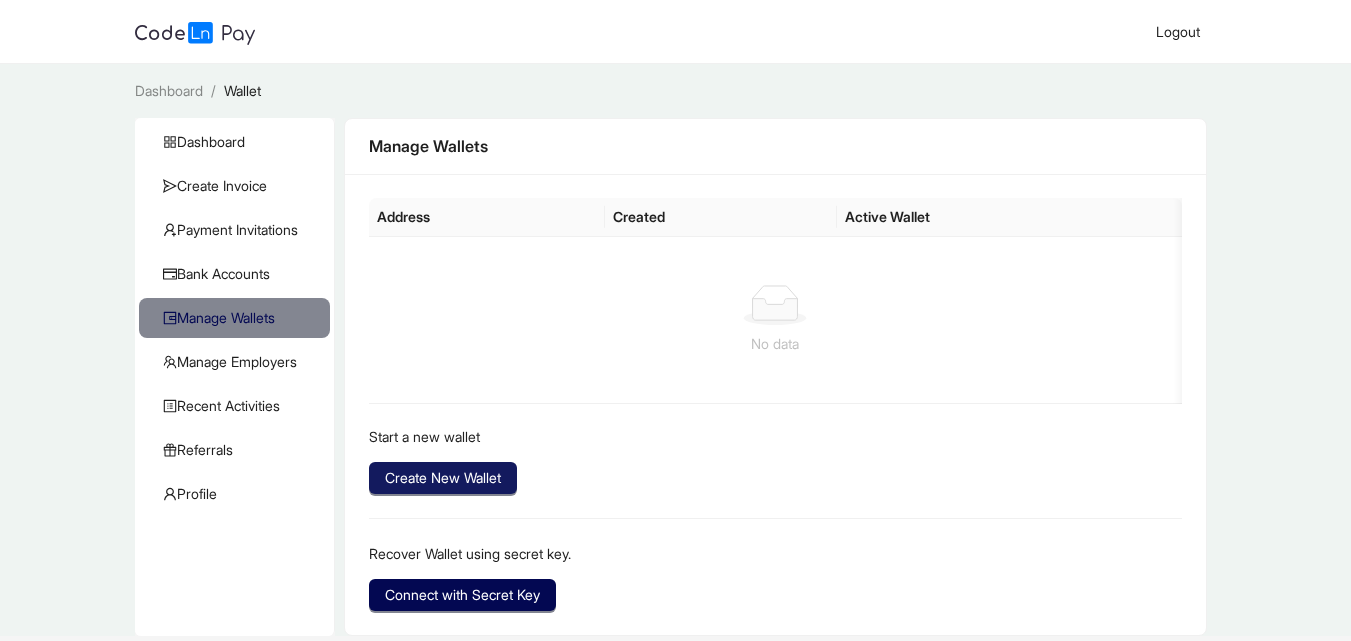 click on "Create New Wallet" 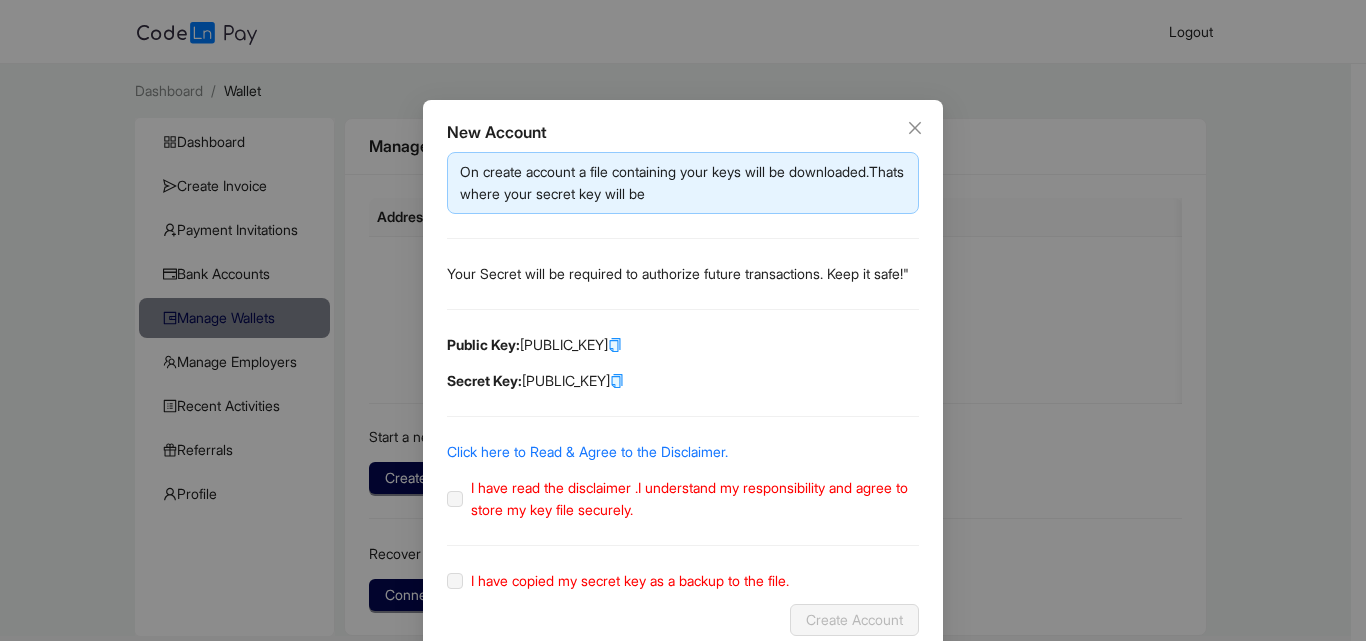 click 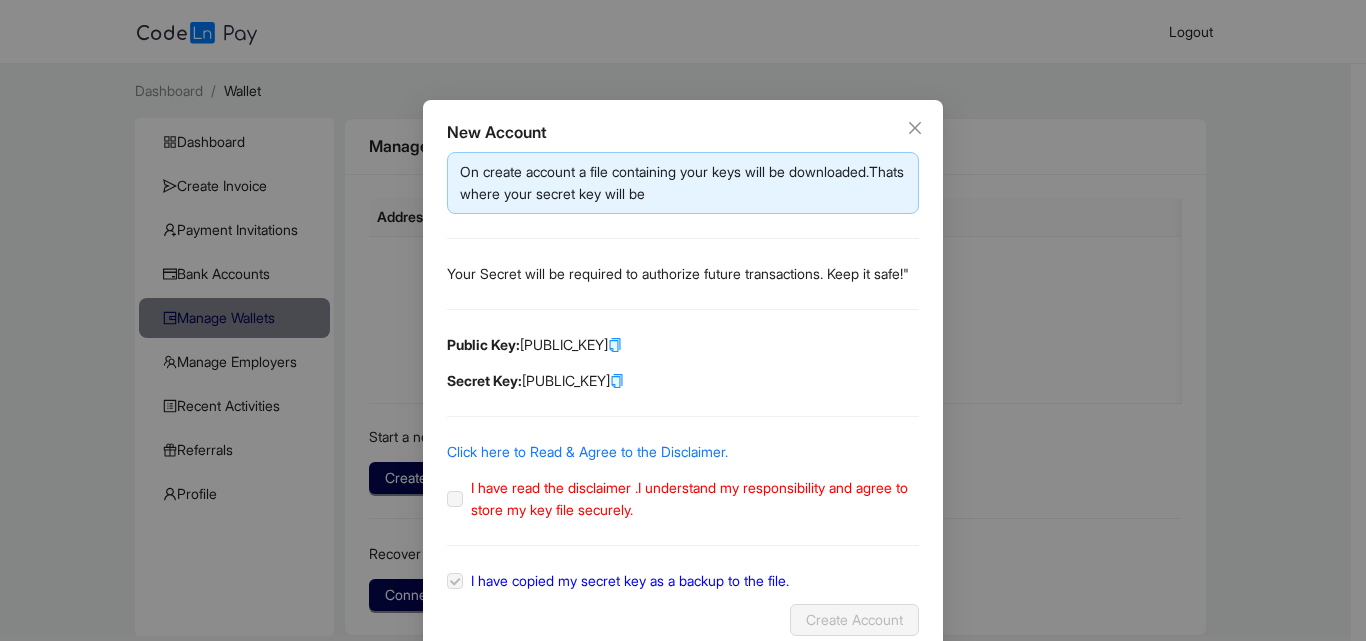 click on "I have read the disclaimer .I understand my responsibility and agree to store my key file securely." 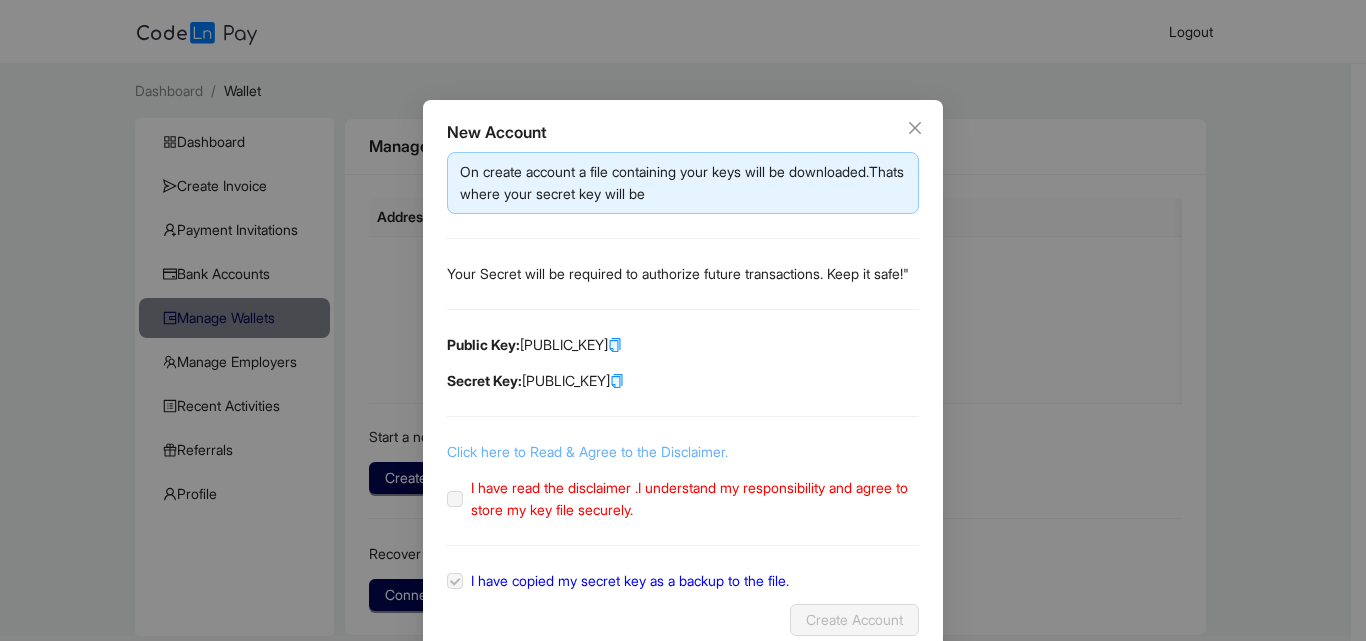 click on "Click here to Read & Agree to the Disclaimer." at bounding box center (587, 451) 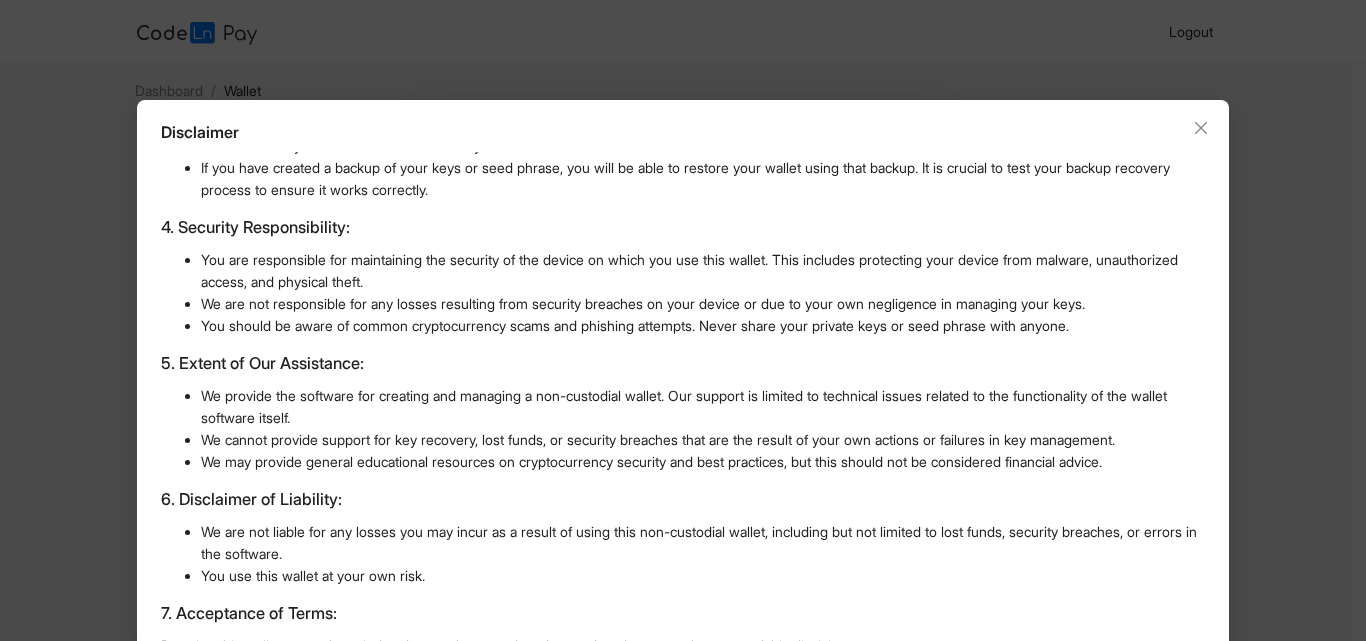 scroll, scrollTop: 487, scrollLeft: 0, axis: vertical 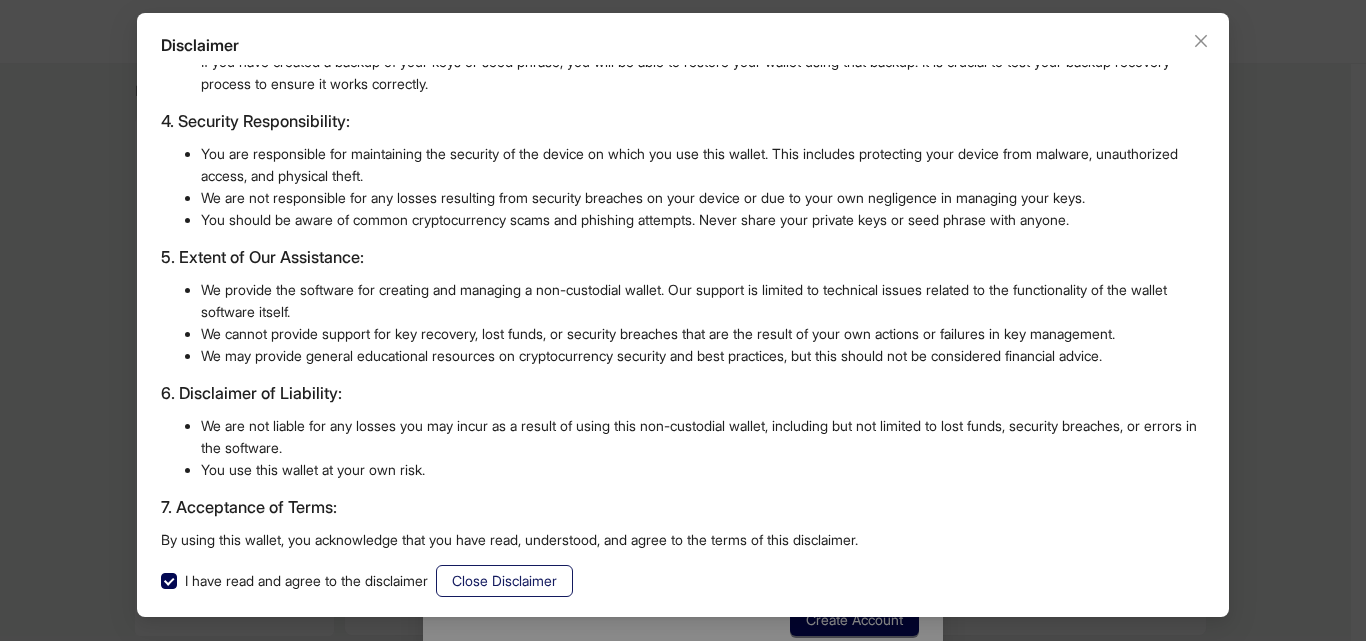 click on "Close Disclaimer" 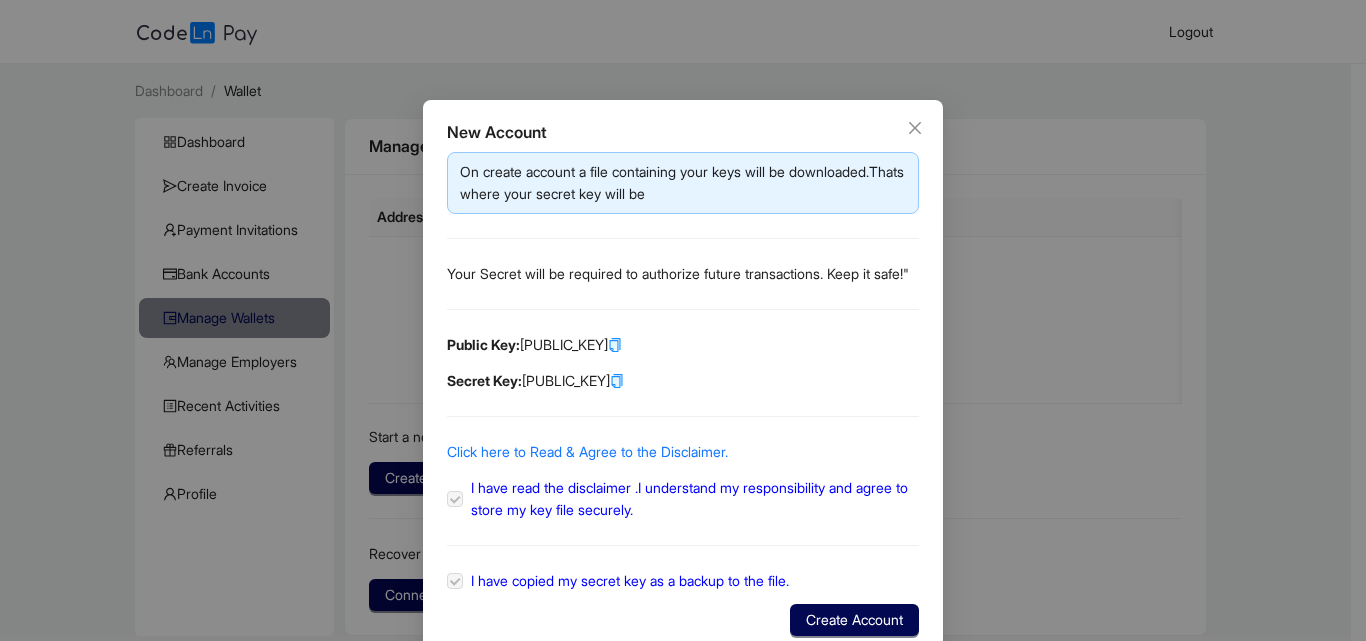 scroll, scrollTop: 0, scrollLeft: 0, axis: both 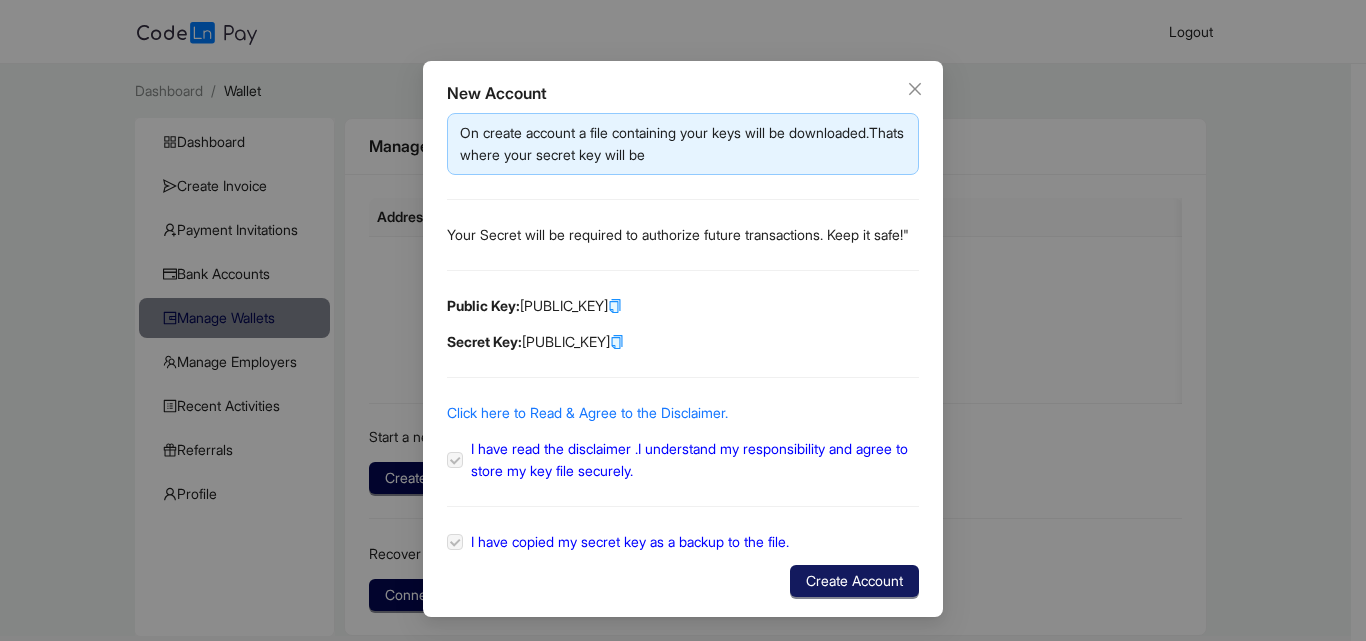 click on "Create Account" 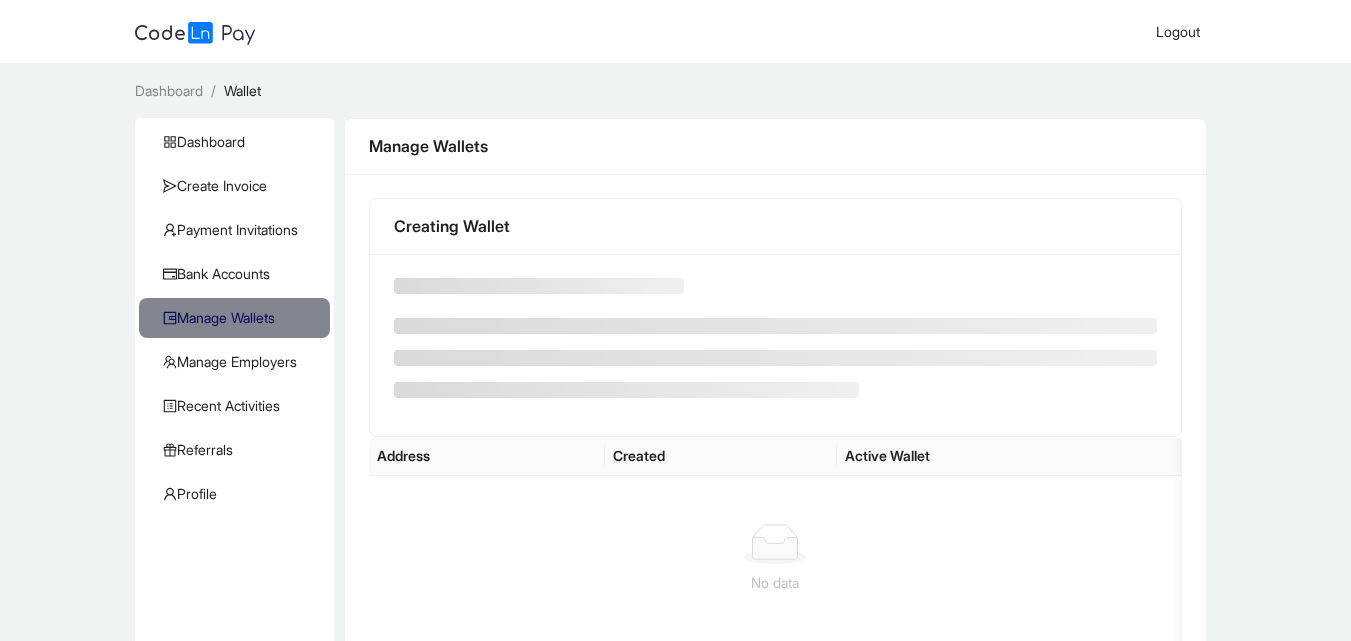 scroll, scrollTop: 0, scrollLeft: 0, axis: both 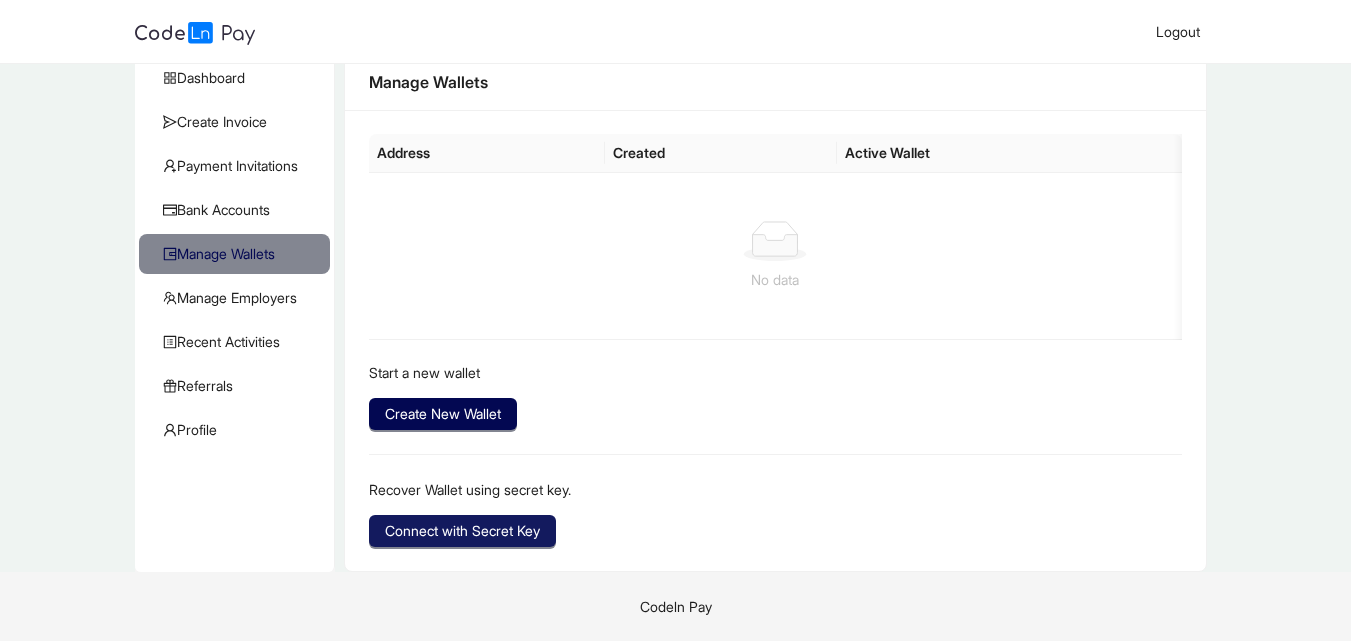 click on "Connect with Secret Key" 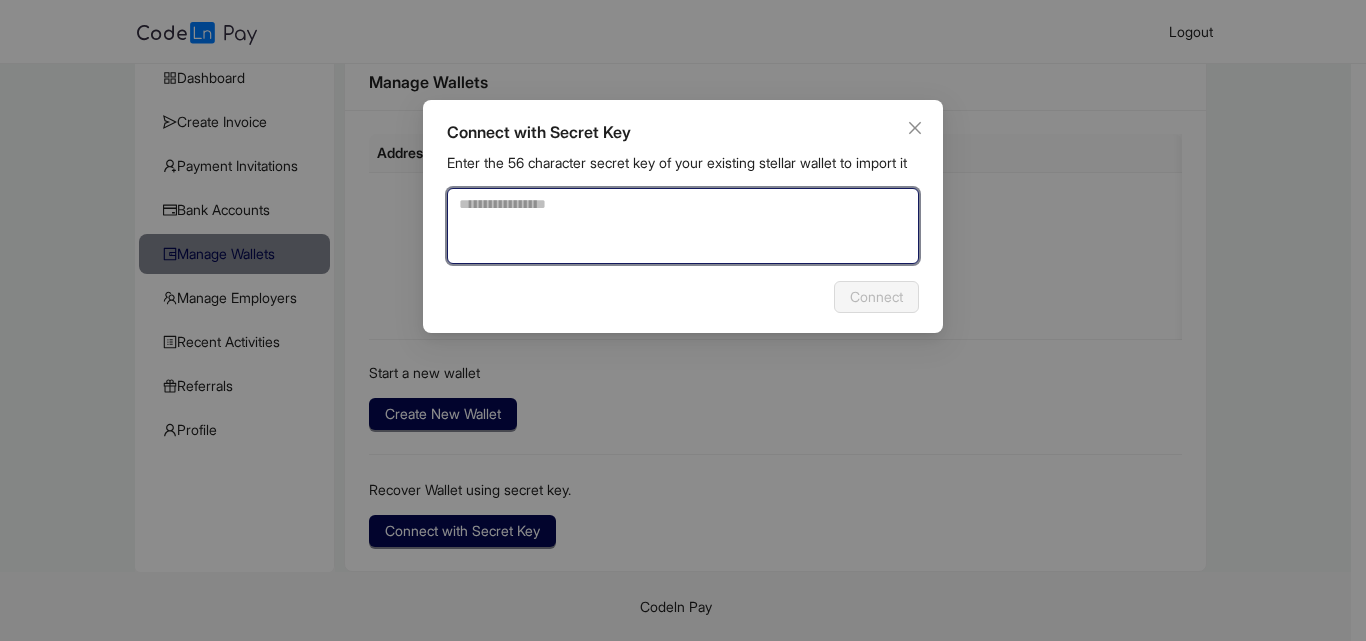 click 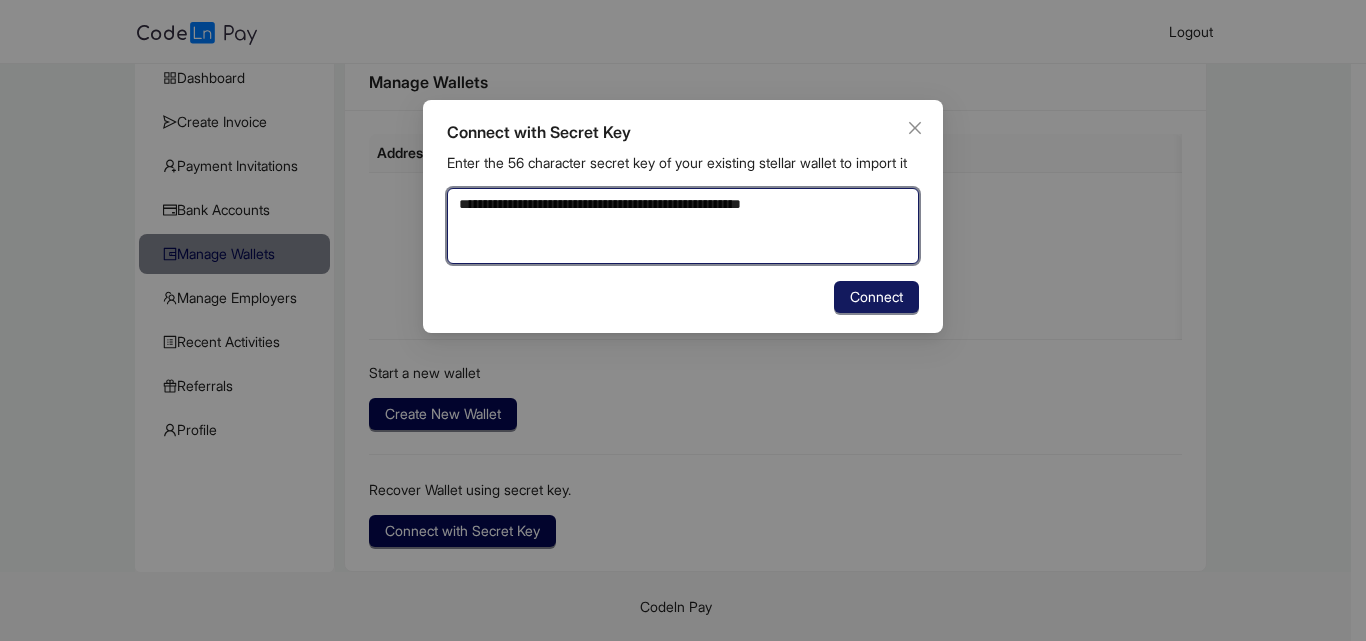 type on "**********" 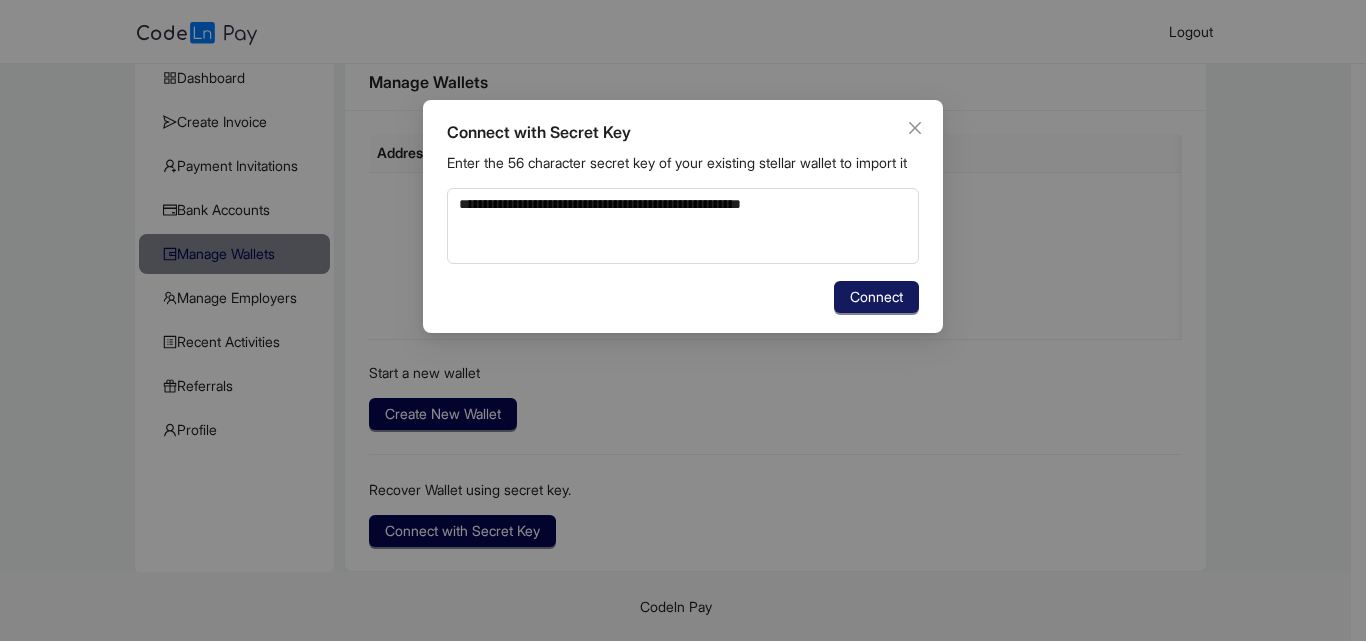 click on "Connect" 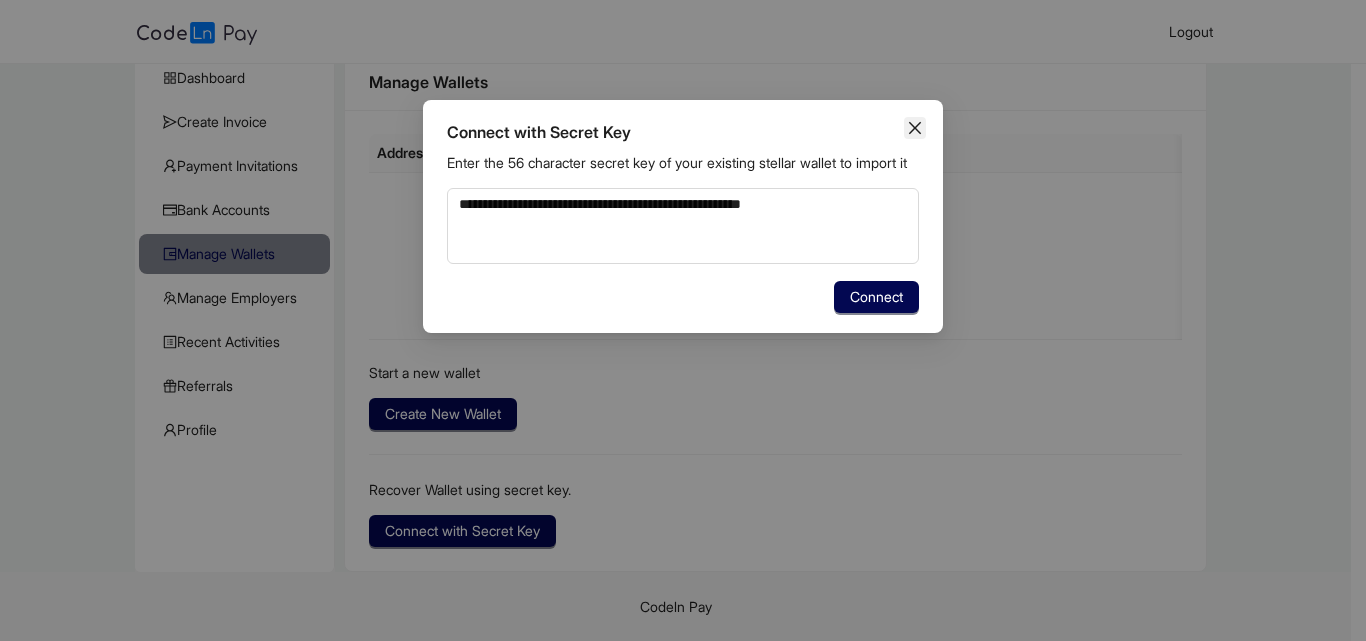 click 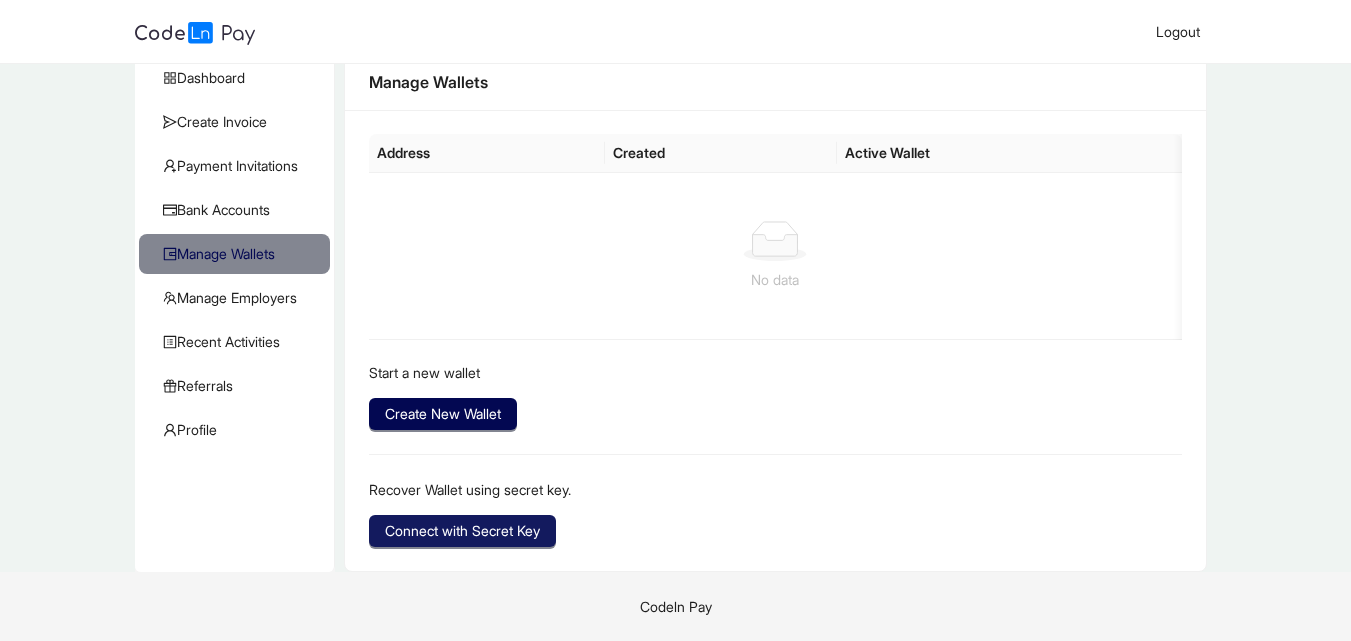 click on "Connect with Secret Key" 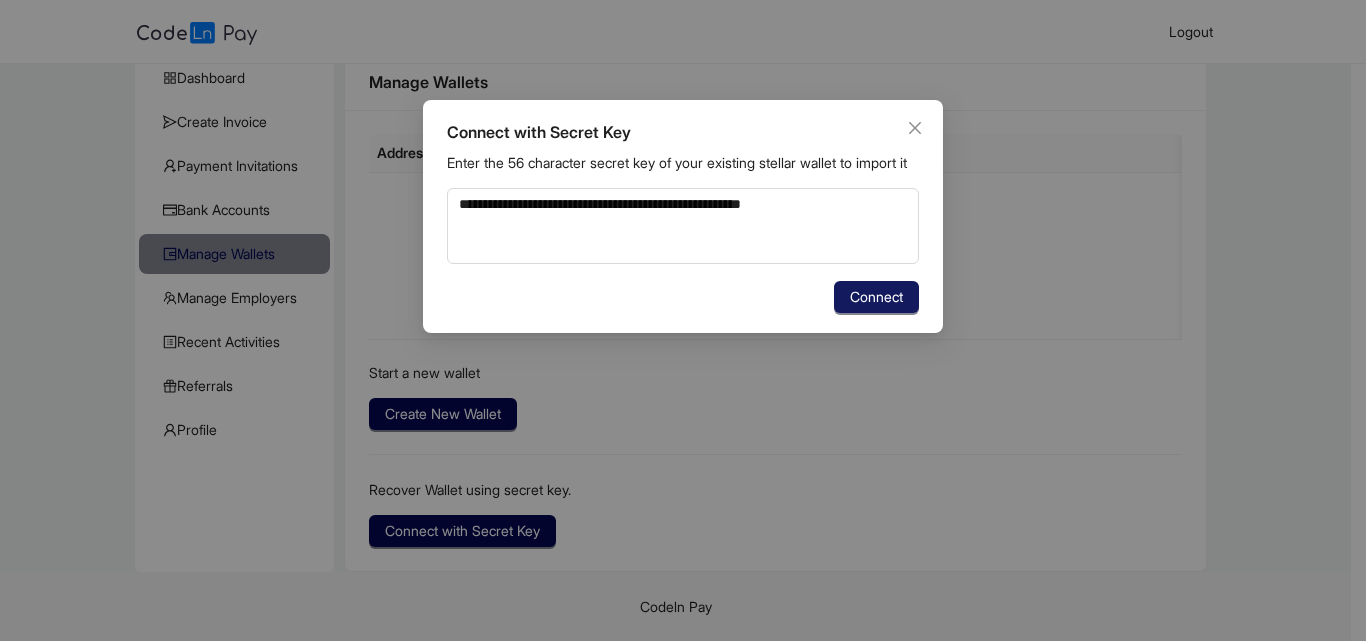 click on "Connect" 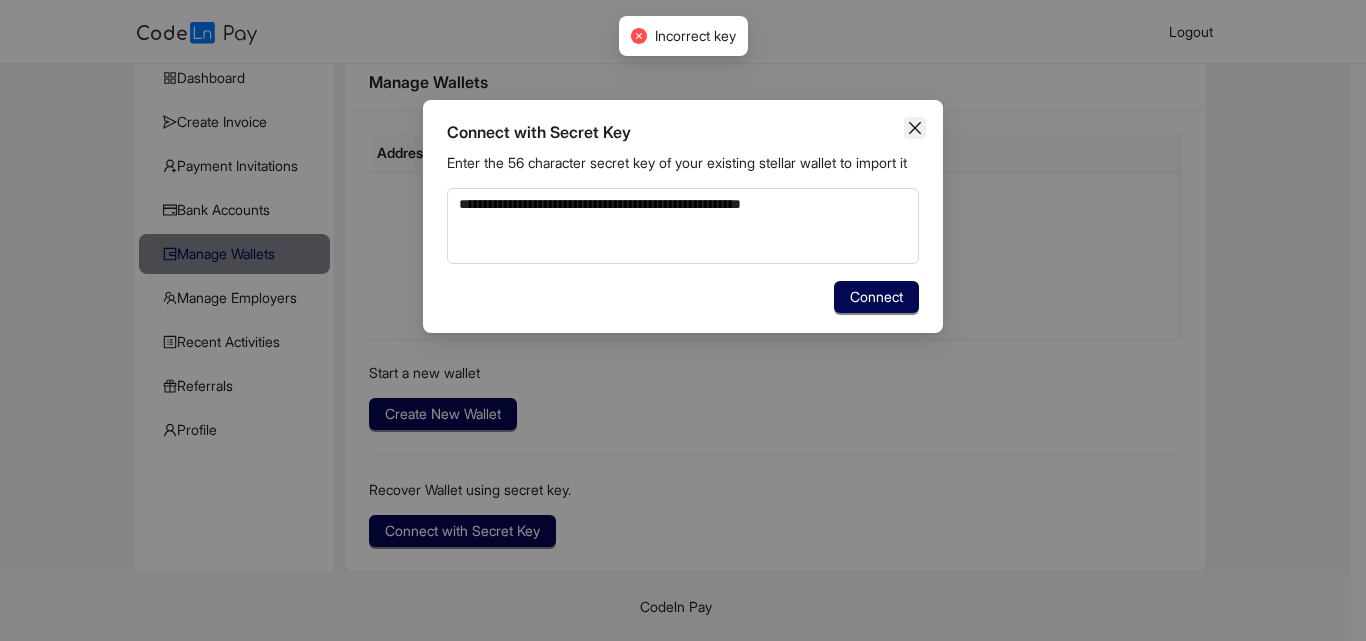 click 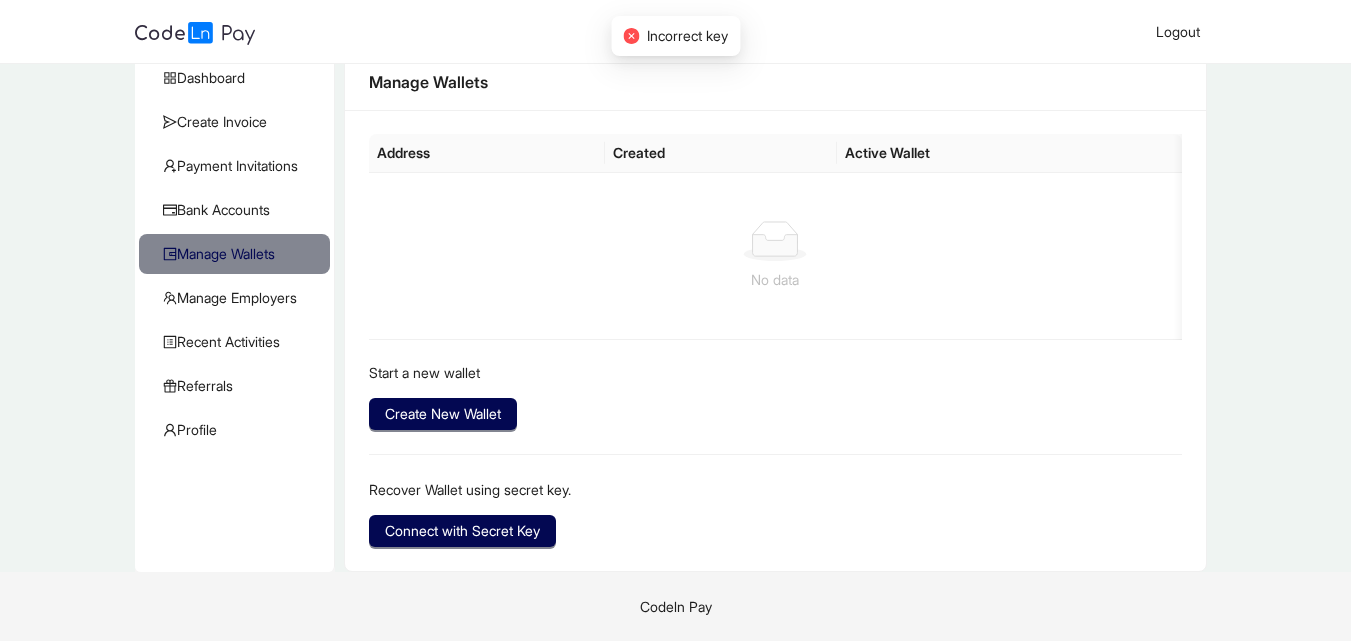 type 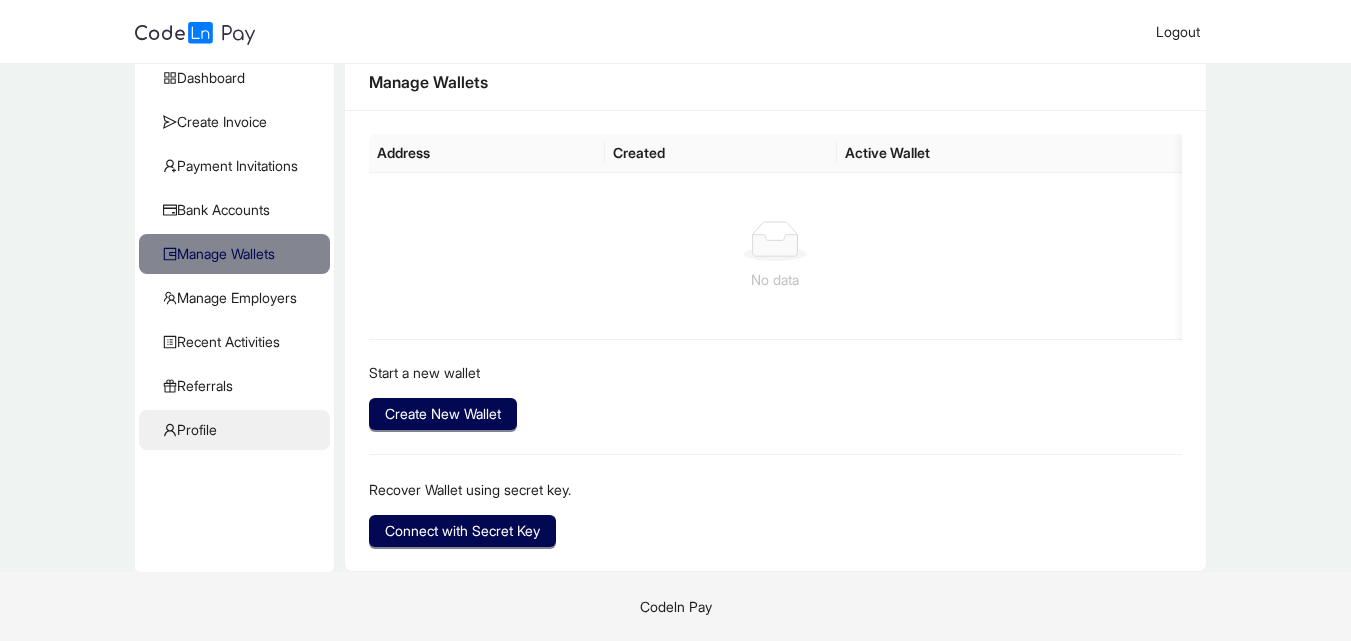 click on "Profile" 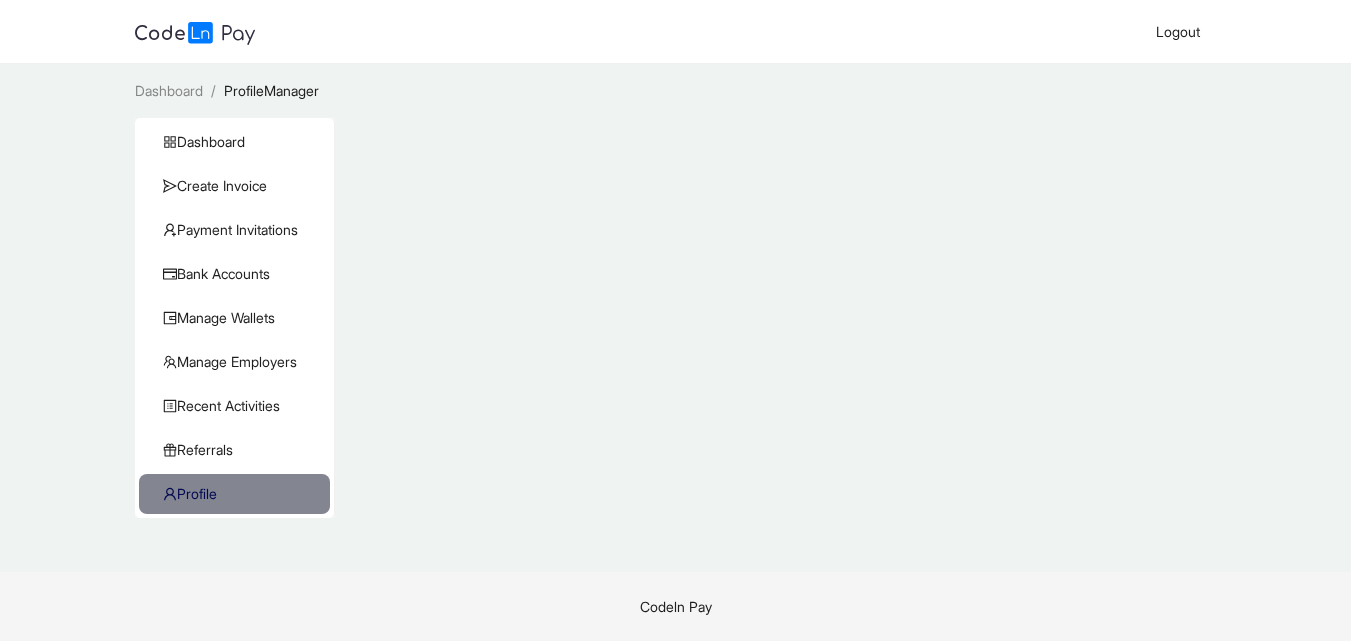 scroll, scrollTop: 0, scrollLeft: 0, axis: both 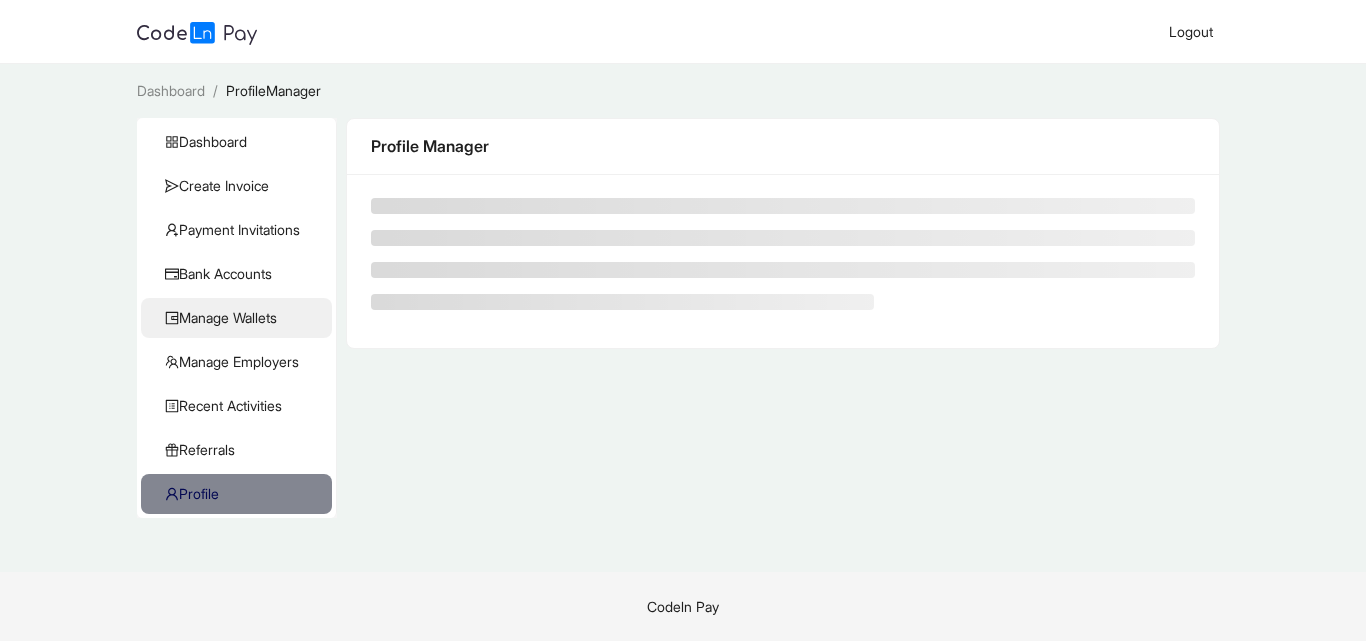 click on "Manage Wallets" 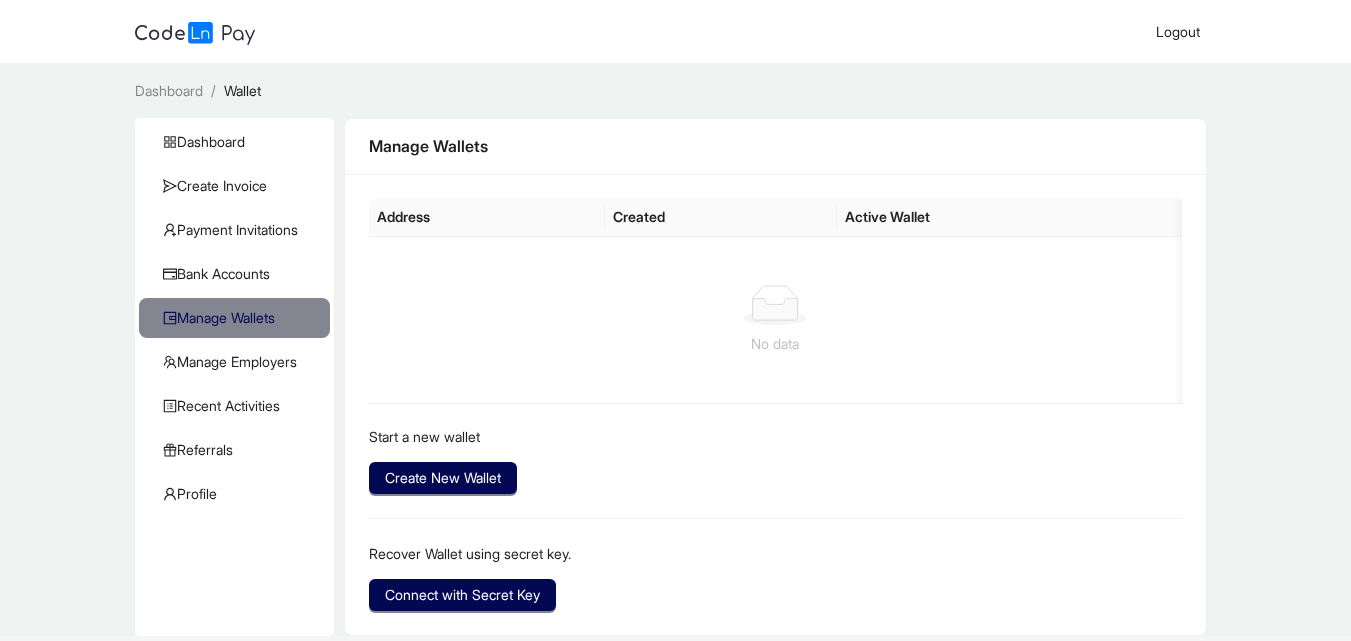click on "Created" 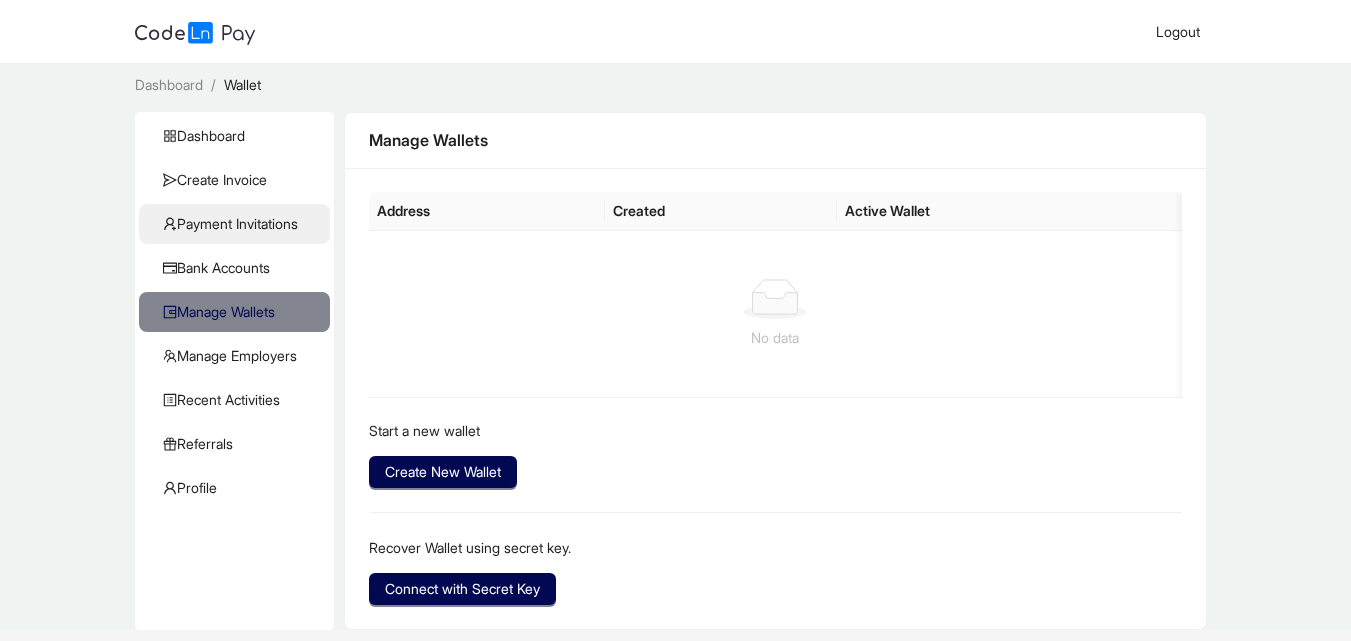scroll, scrollTop: 5, scrollLeft: 0, axis: vertical 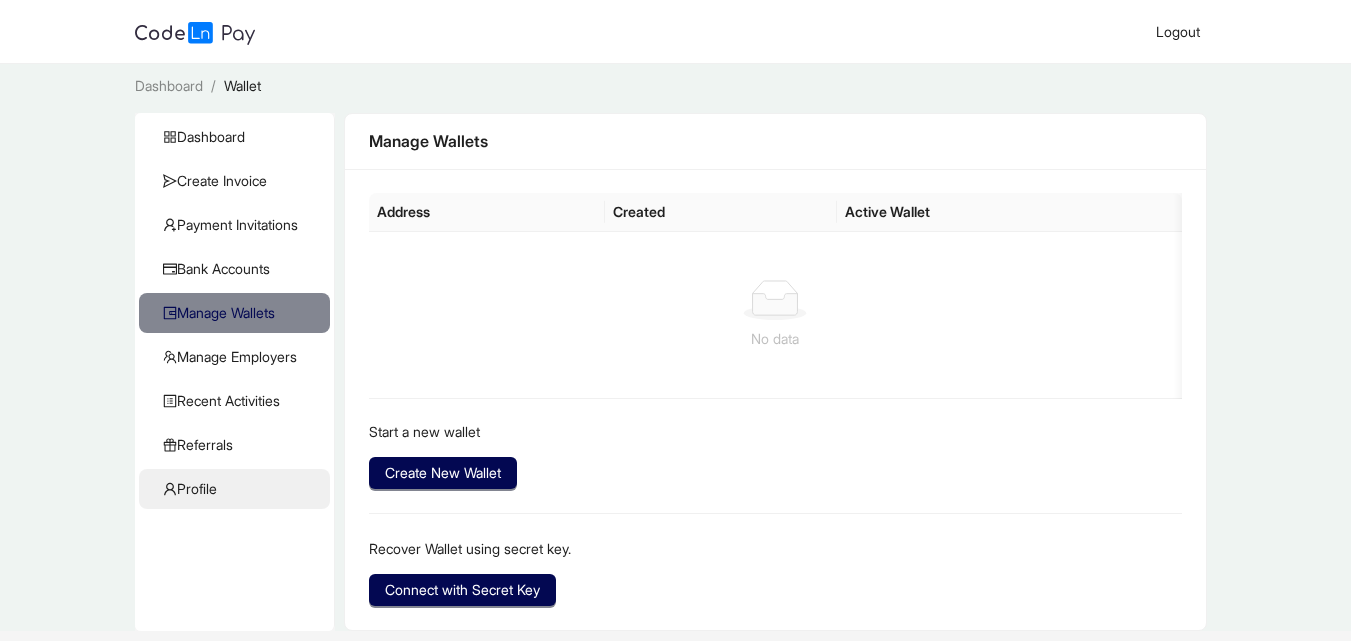 click on "Profile" 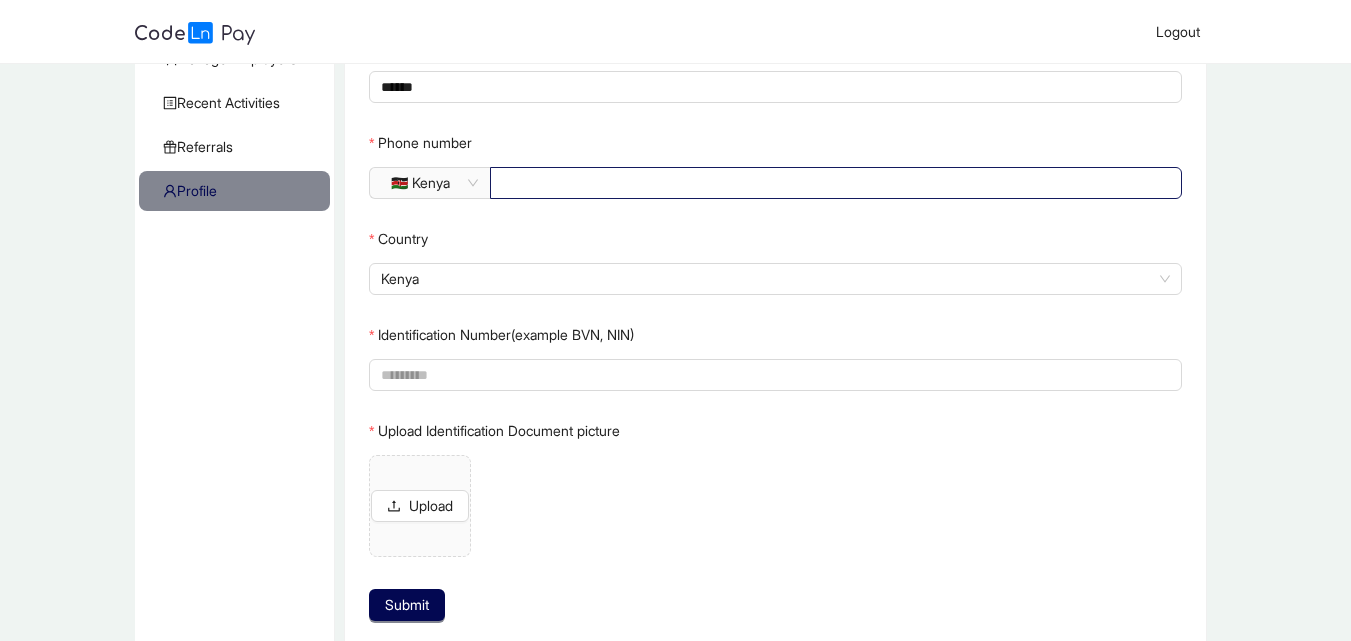 scroll, scrollTop: 304, scrollLeft: 0, axis: vertical 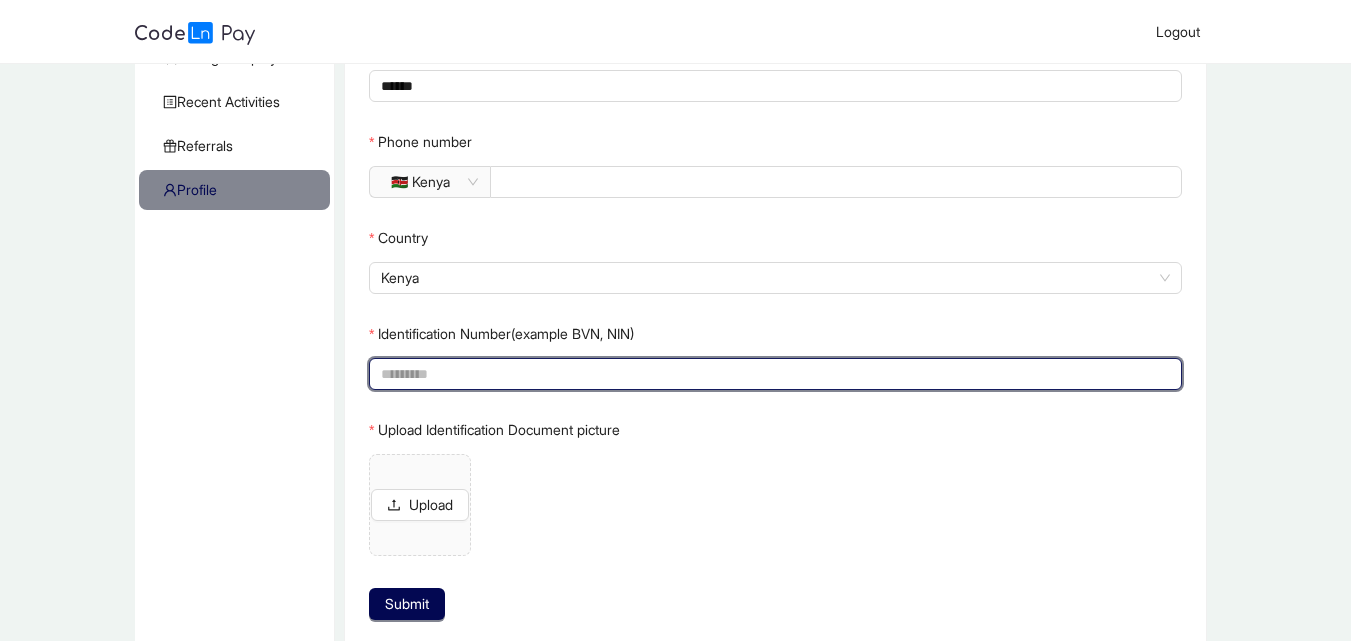 click on "Identification Number(example BVN, NIN)" at bounding box center [773, 374] 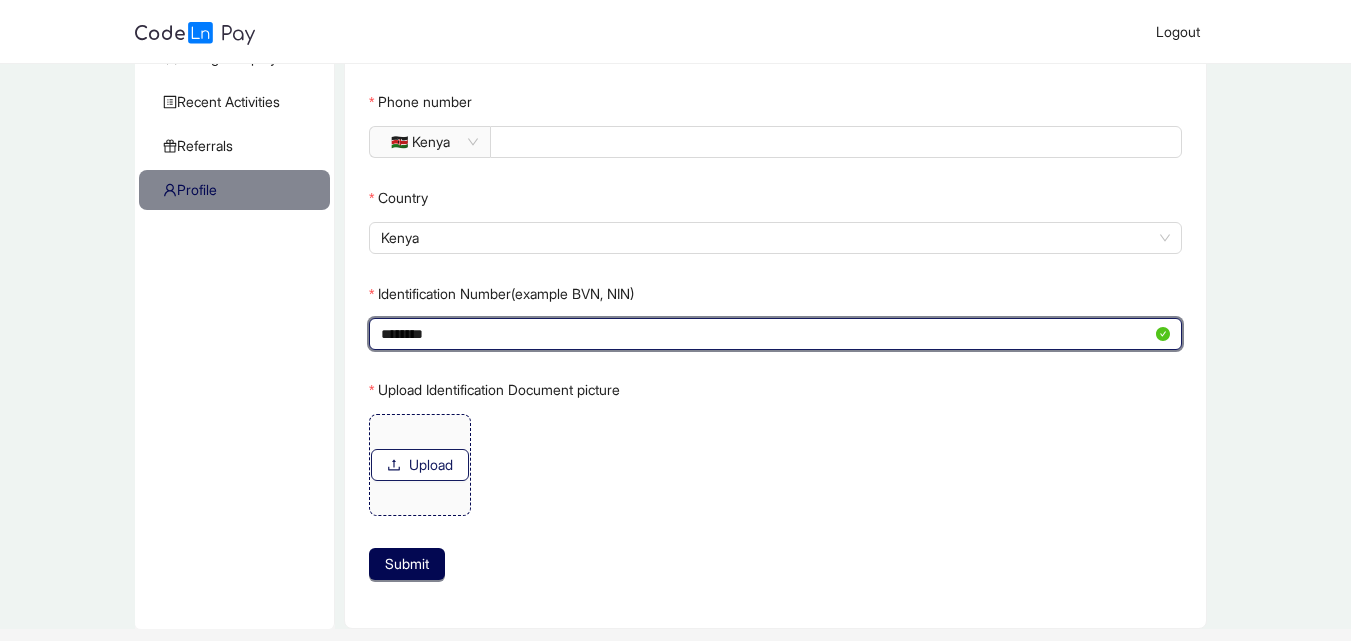 type on "********" 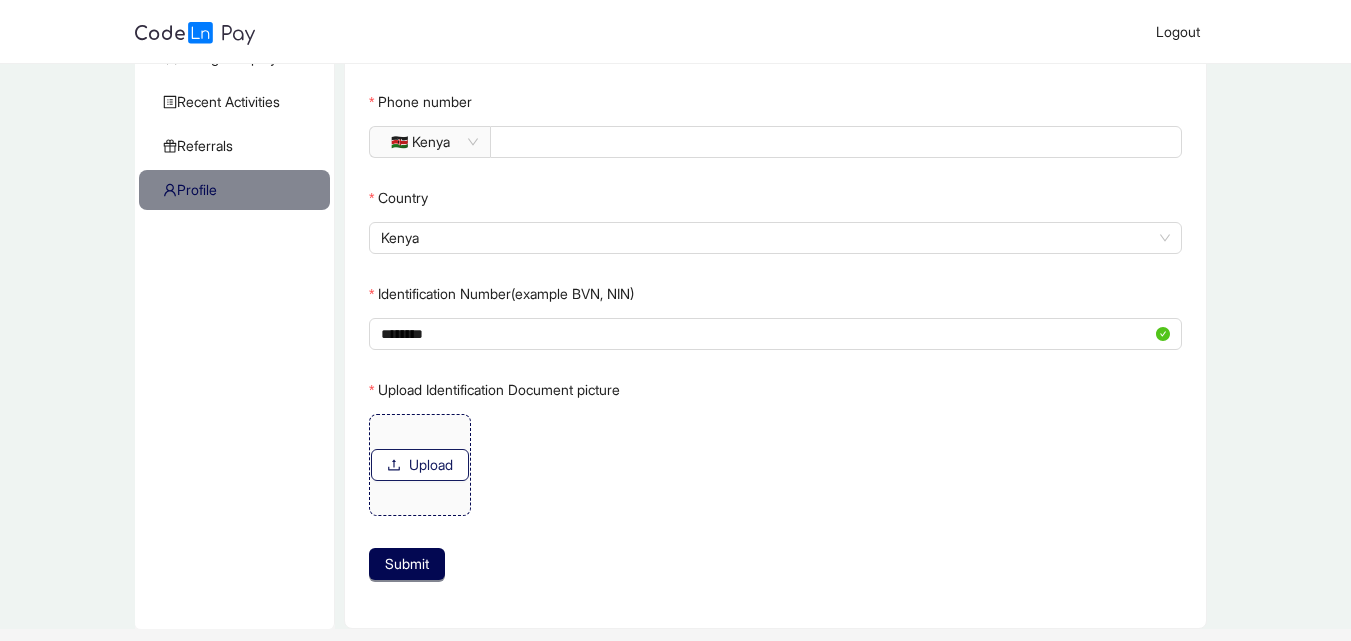 click on "Upload" 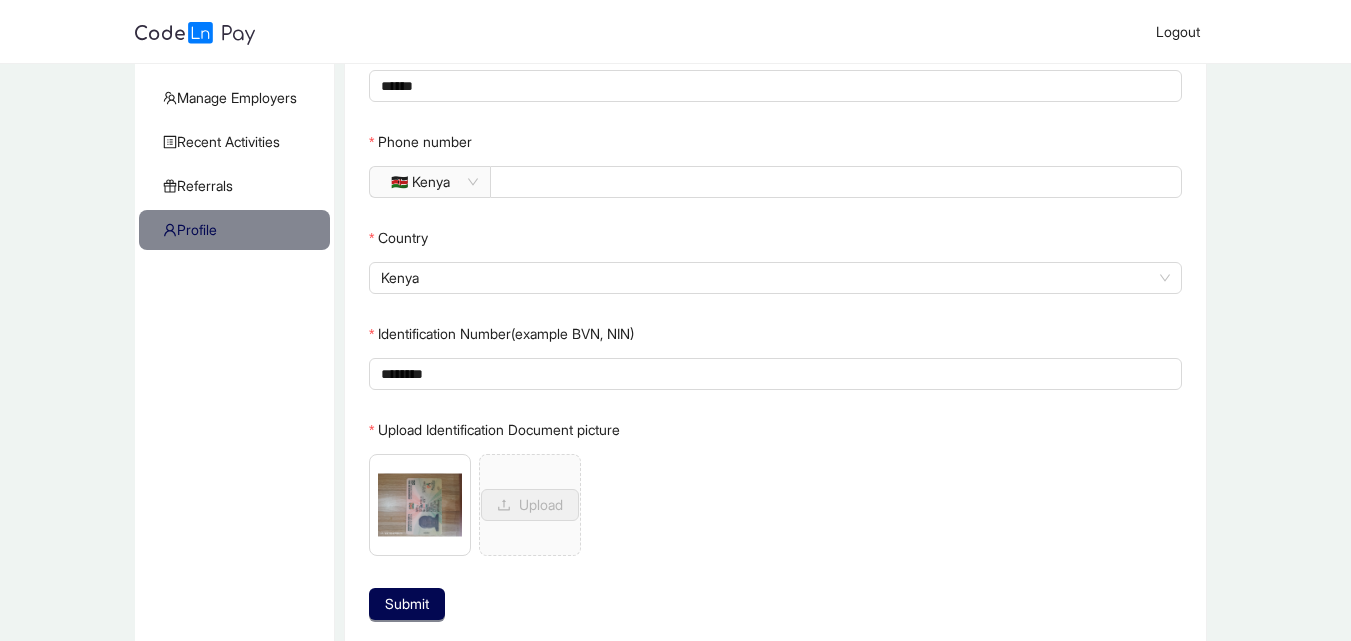 scroll, scrollTop: 361, scrollLeft: 0, axis: vertical 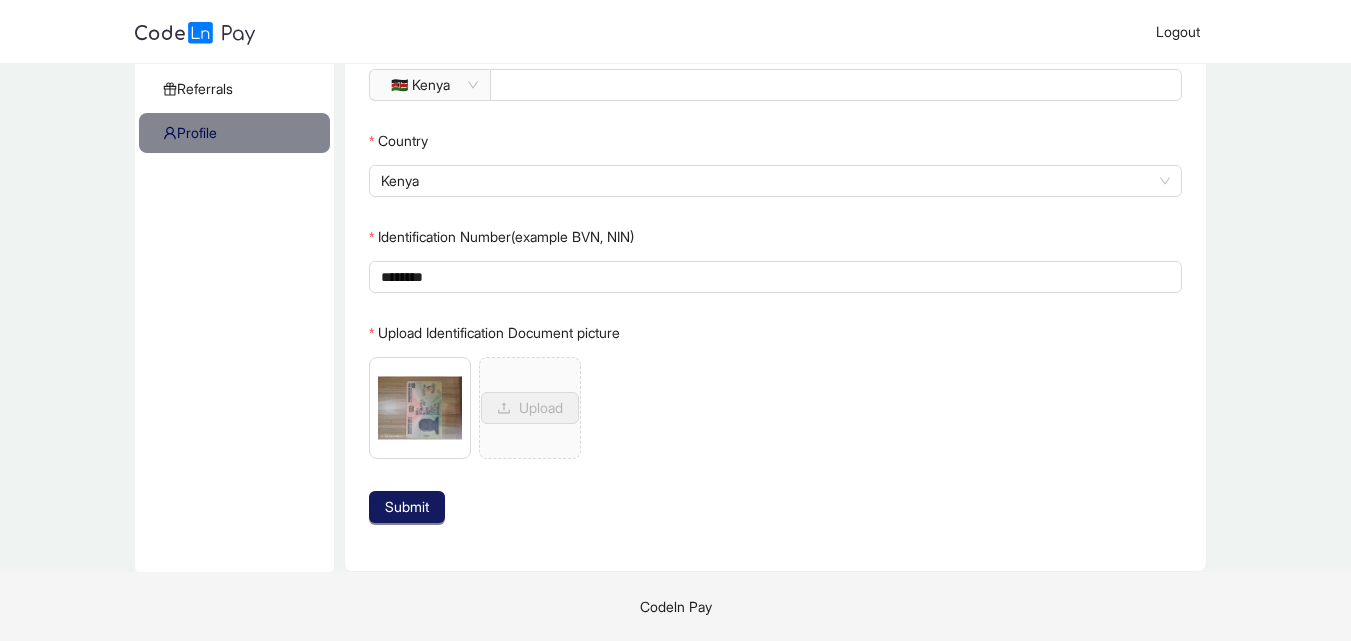 click on "Submit" 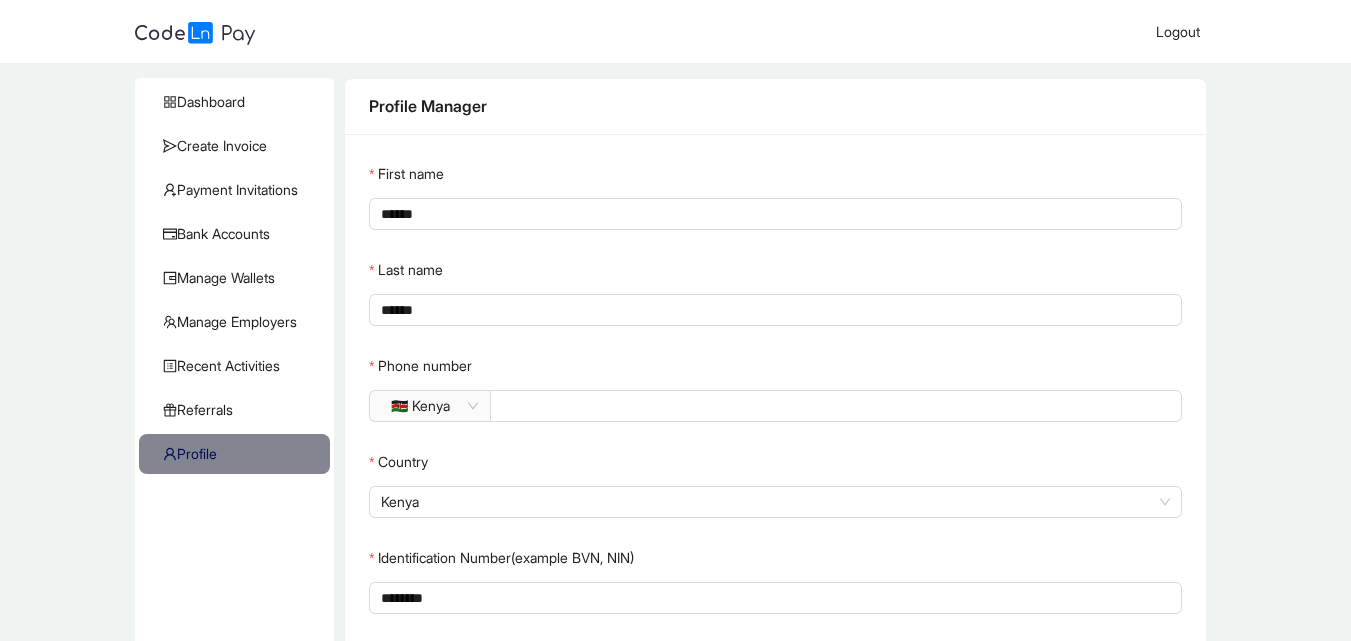 scroll, scrollTop: 0, scrollLeft: 0, axis: both 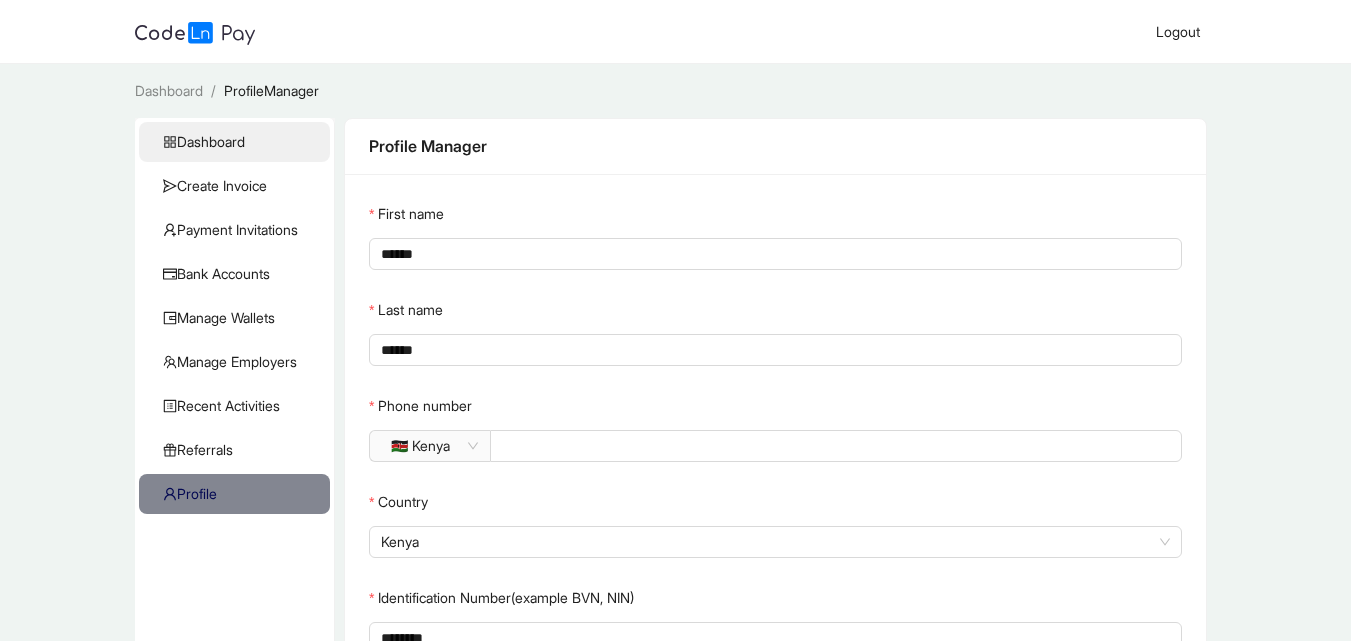 click on "Dashboard" 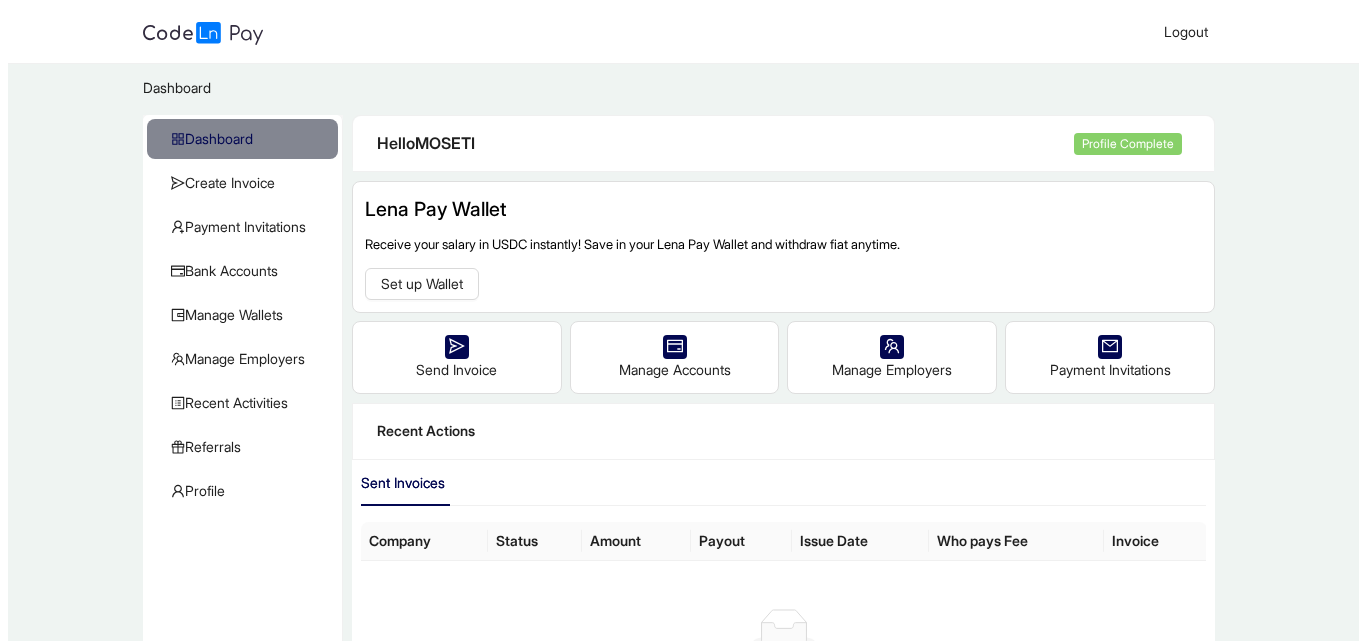 scroll, scrollTop: 0, scrollLeft: 0, axis: both 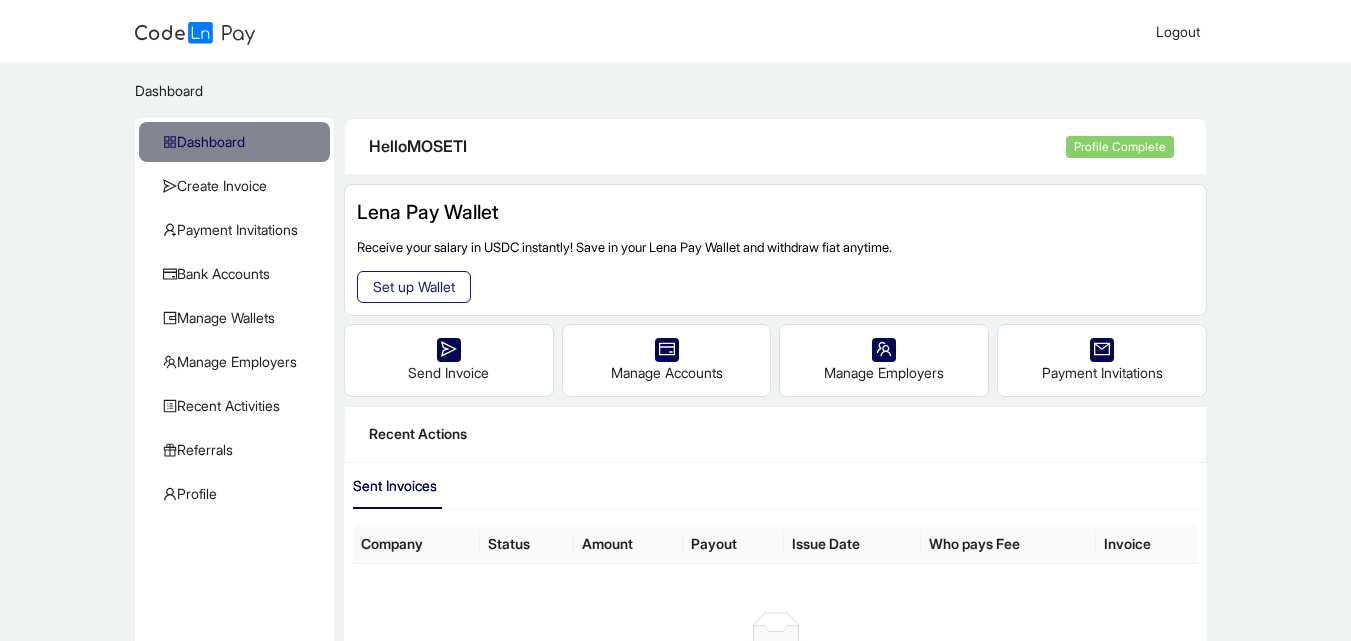 click on "Set up Wallet" 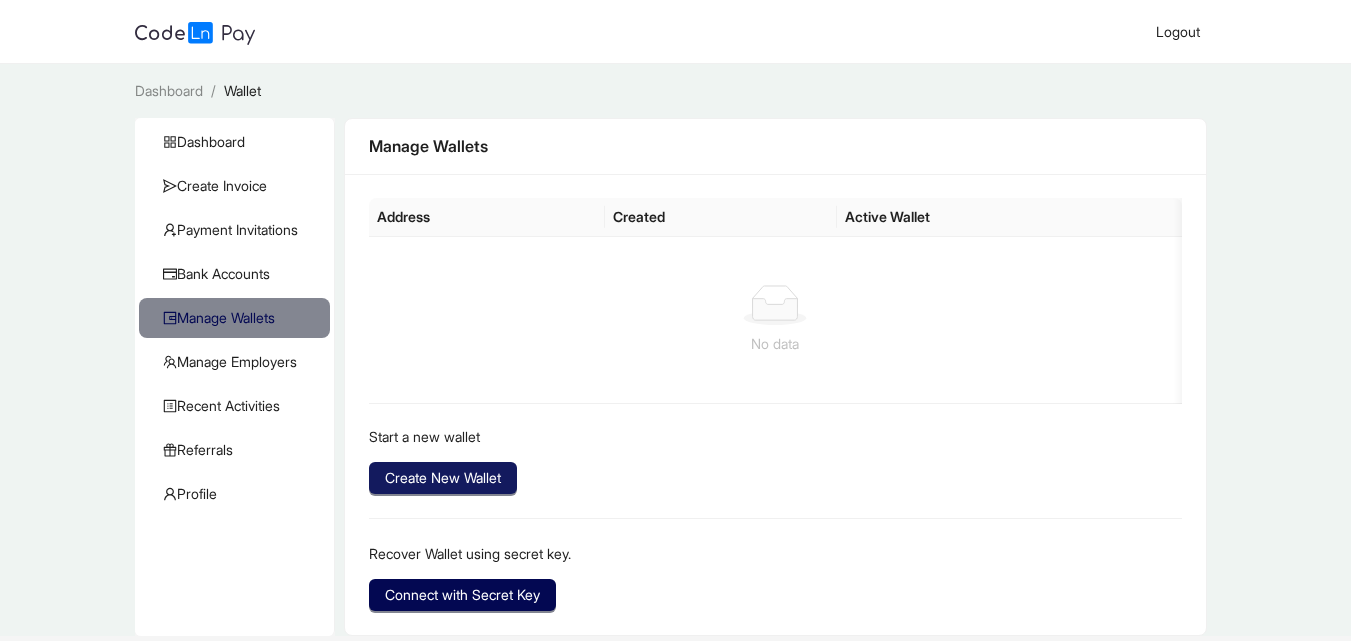 click on "Create New Wallet" 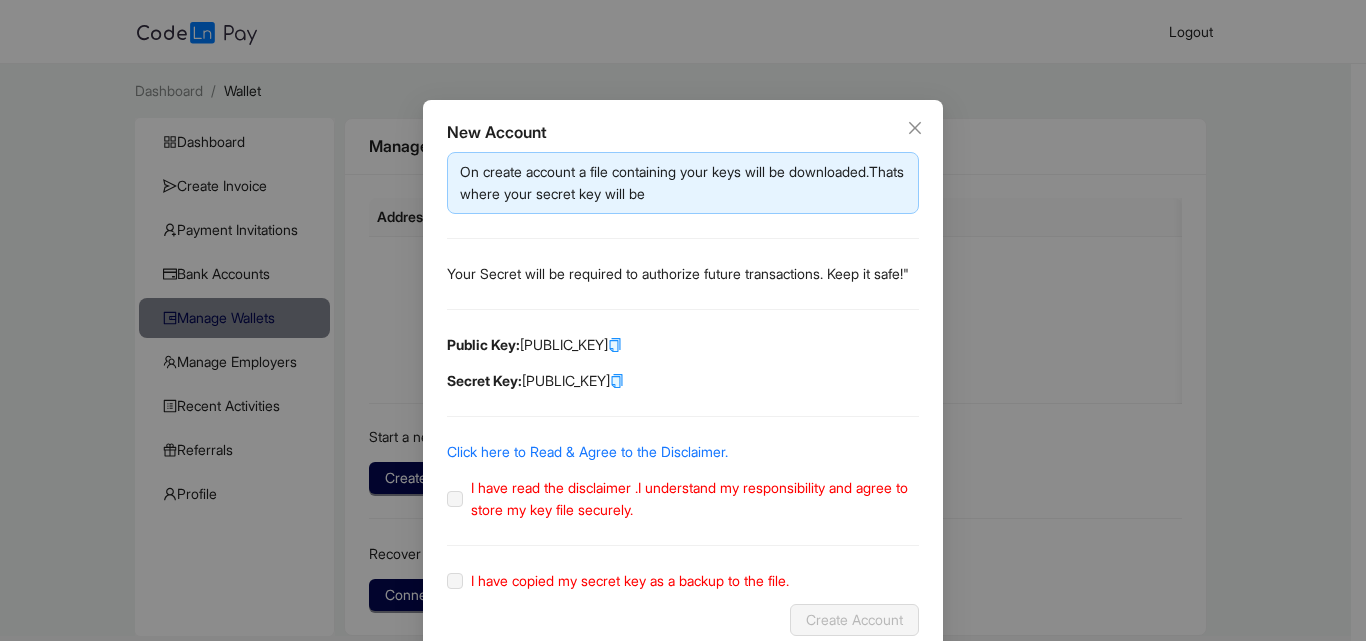 click 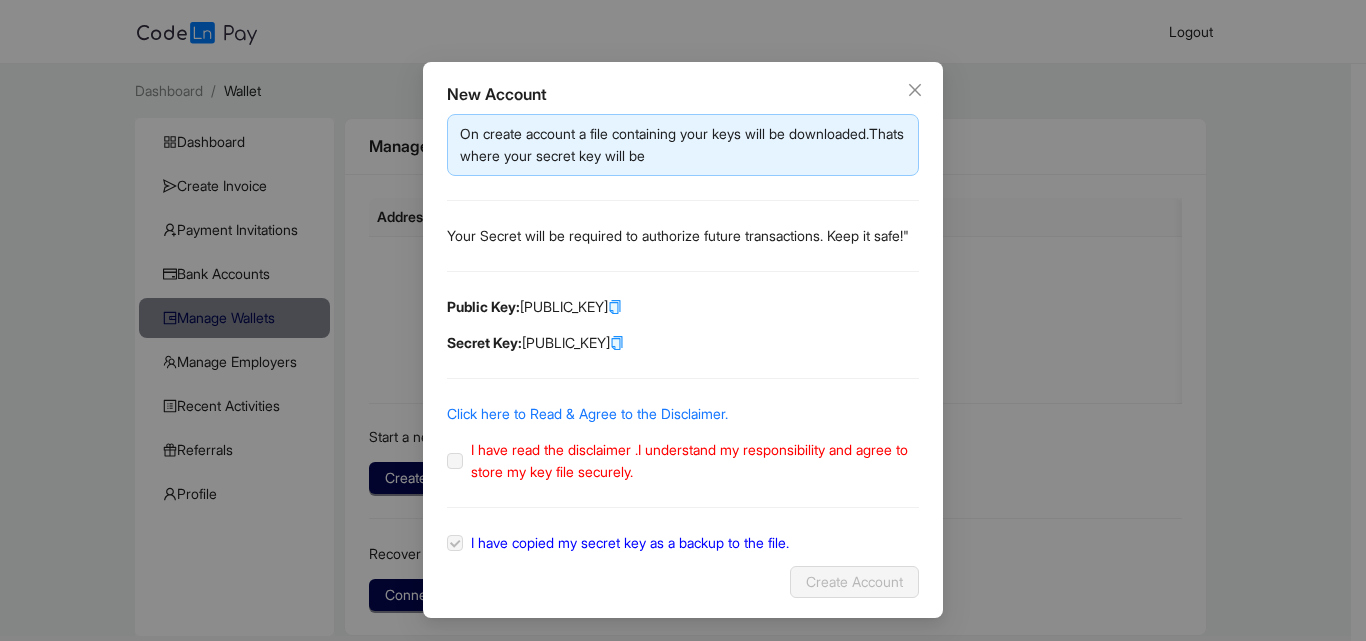 scroll, scrollTop: 41, scrollLeft: 0, axis: vertical 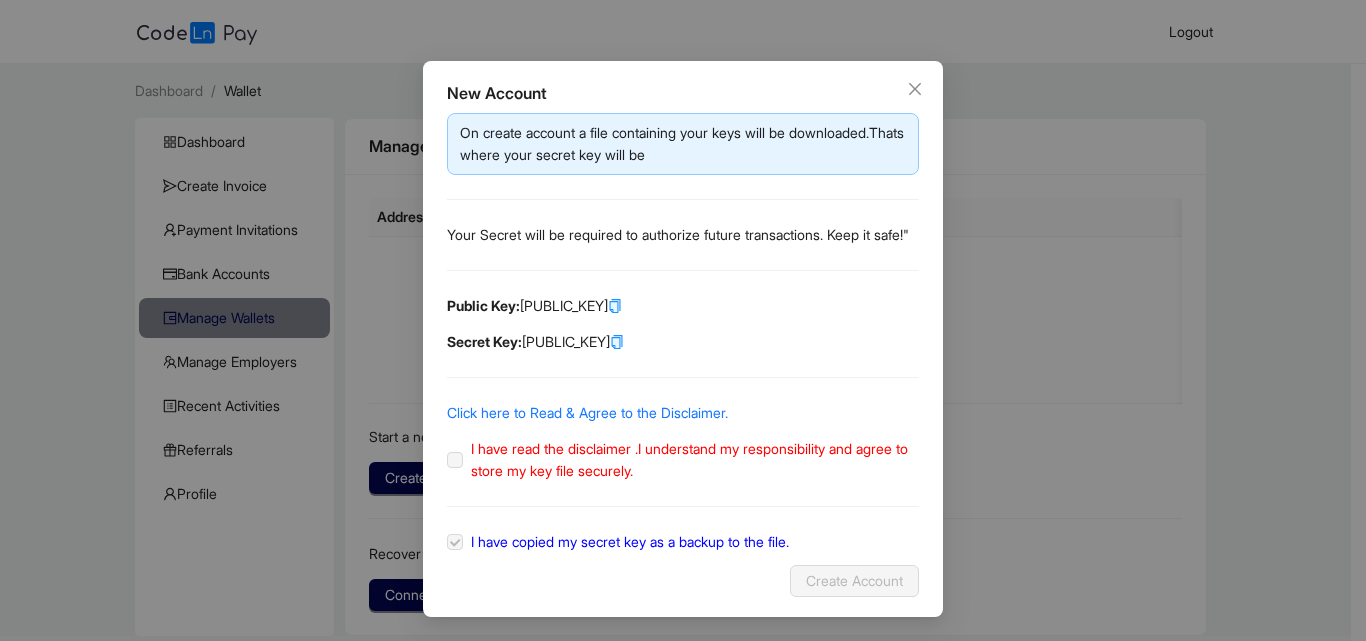 click on "I have read the disclaimer .I understand my responsibility and agree to store my key file securely." 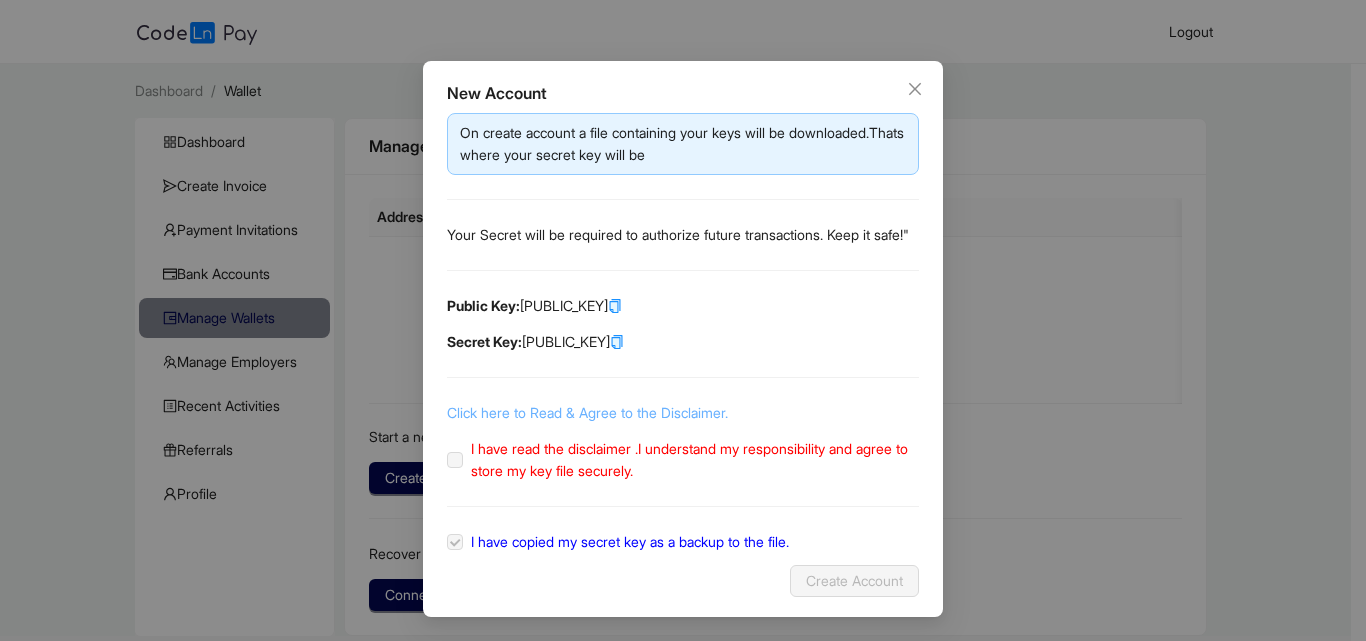 click on "Click here to Read & Agree to the Disclaimer." at bounding box center [587, 412] 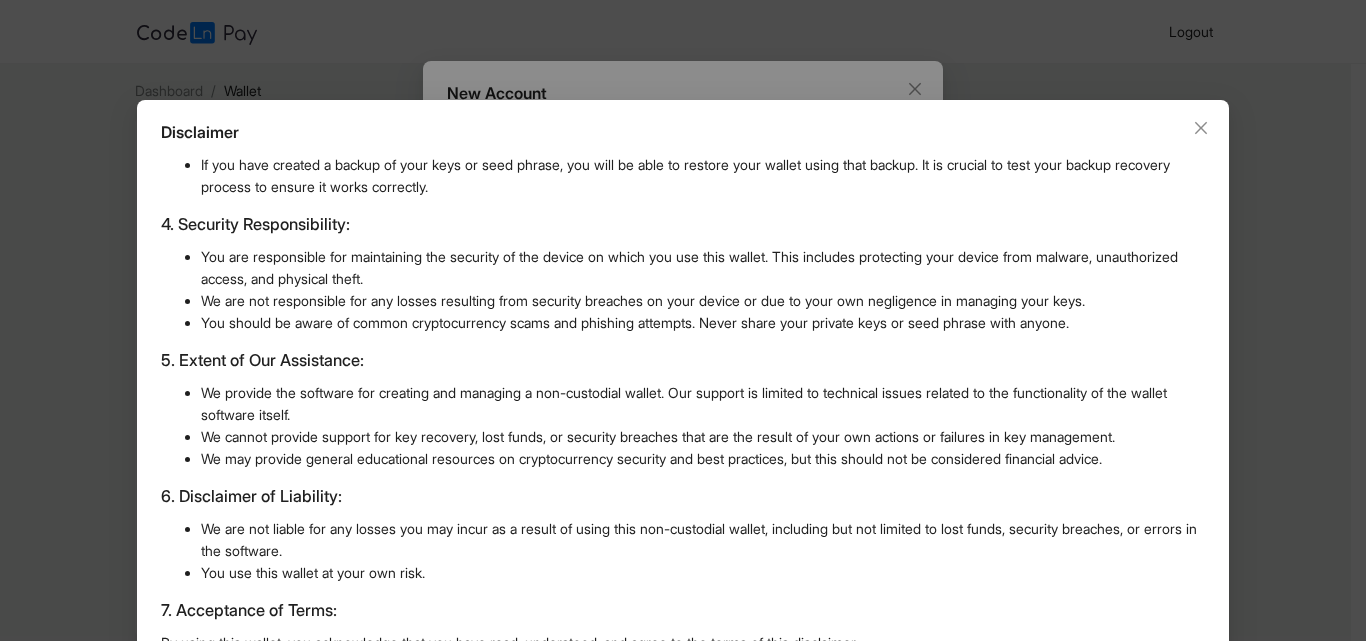 scroll, scrollTop: 487, scrollLeft: 0, axis: vertical 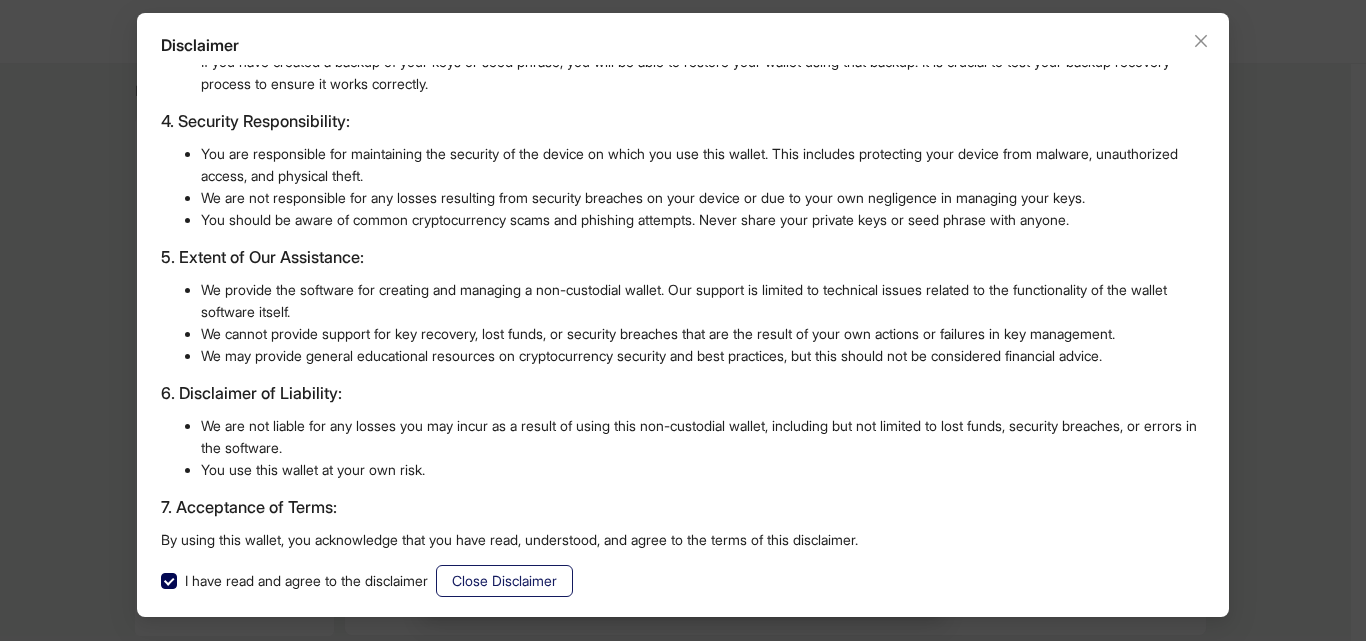 click on "Close Disclaimer" 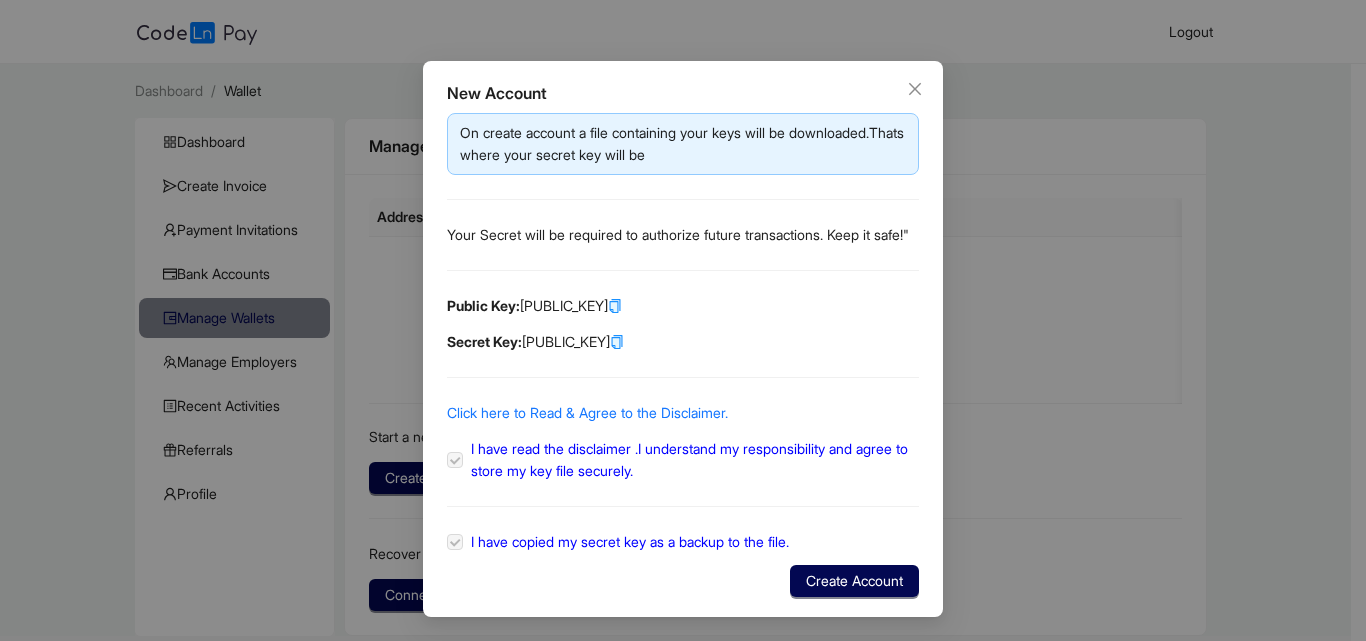 scroll, scrollTop: 0, scrollLeft: 0, axis: both 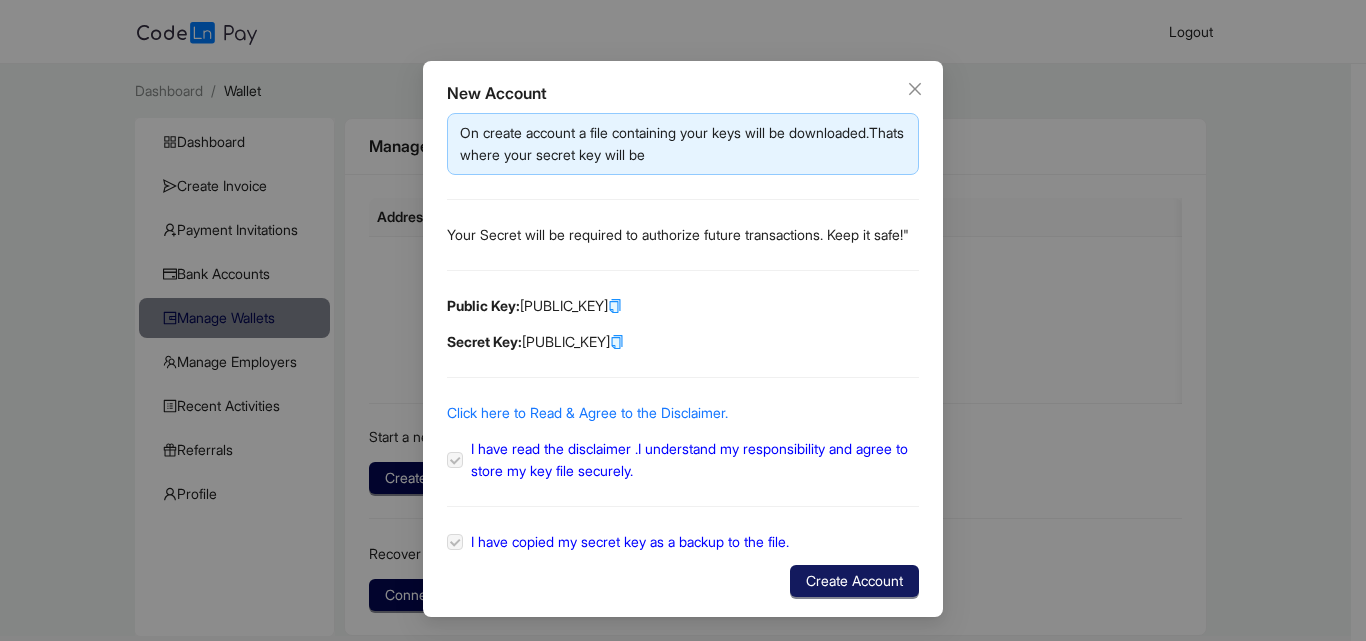 click on "Create Account" 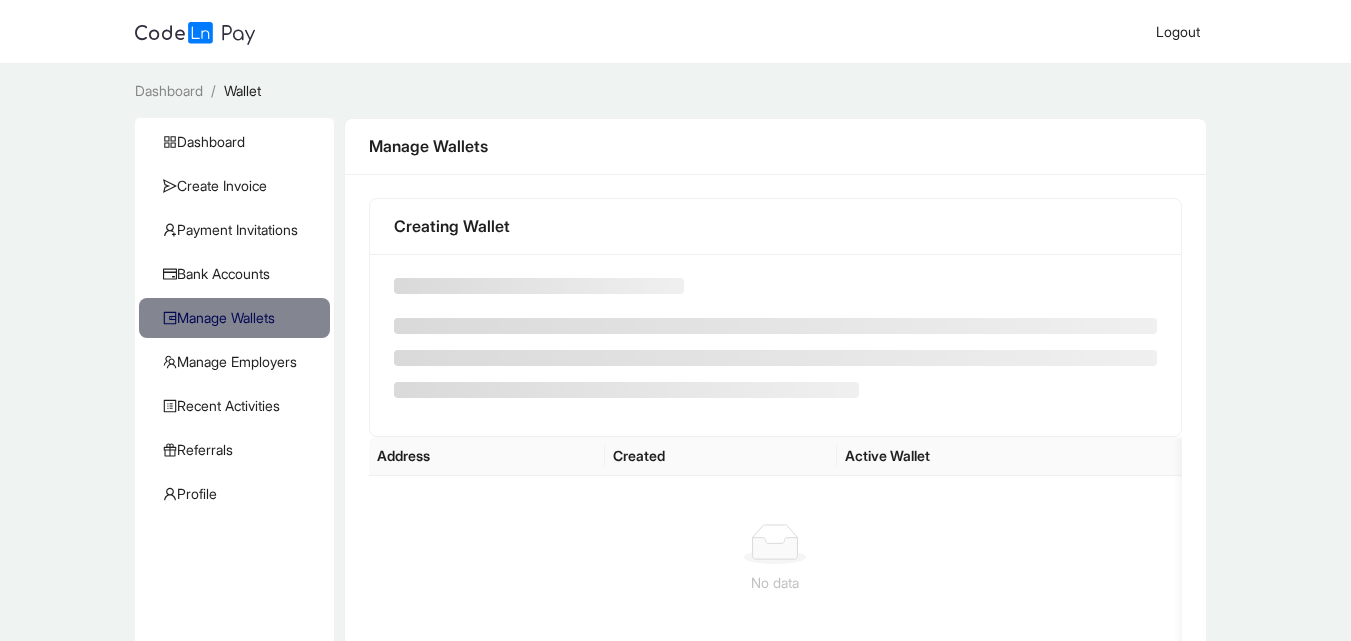 scroll, scrollTop: 0, scrollLeft: 0, axis: both 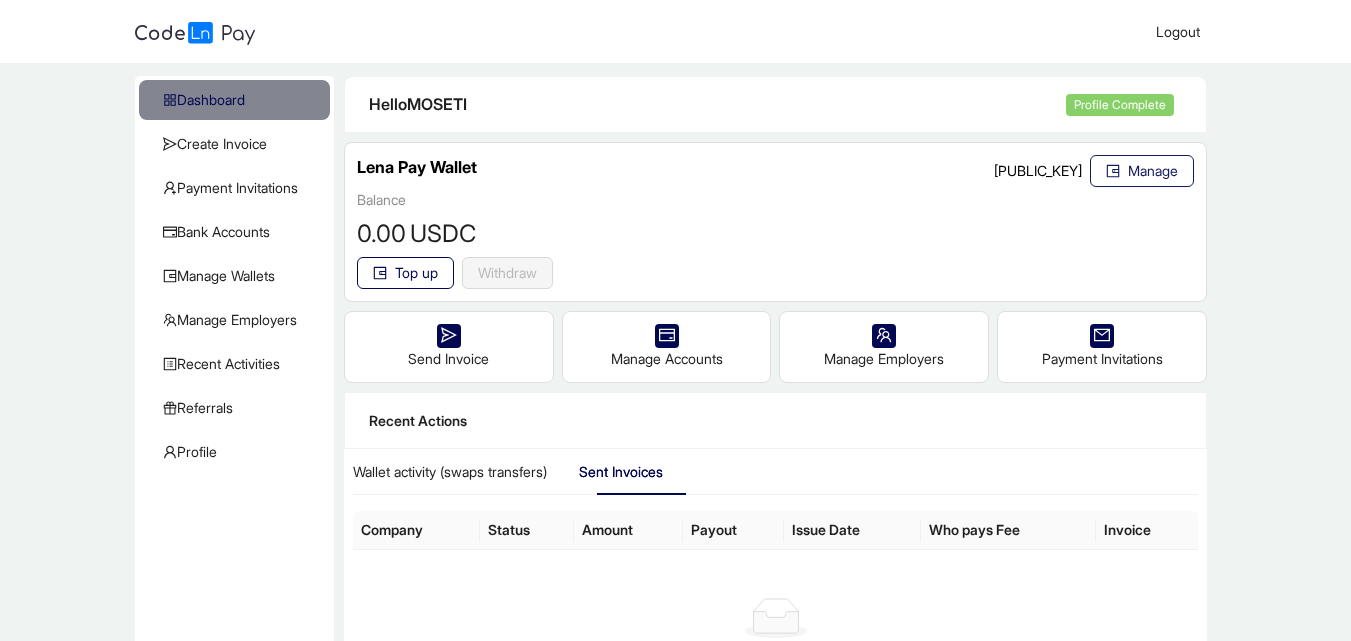 click on "Manage" 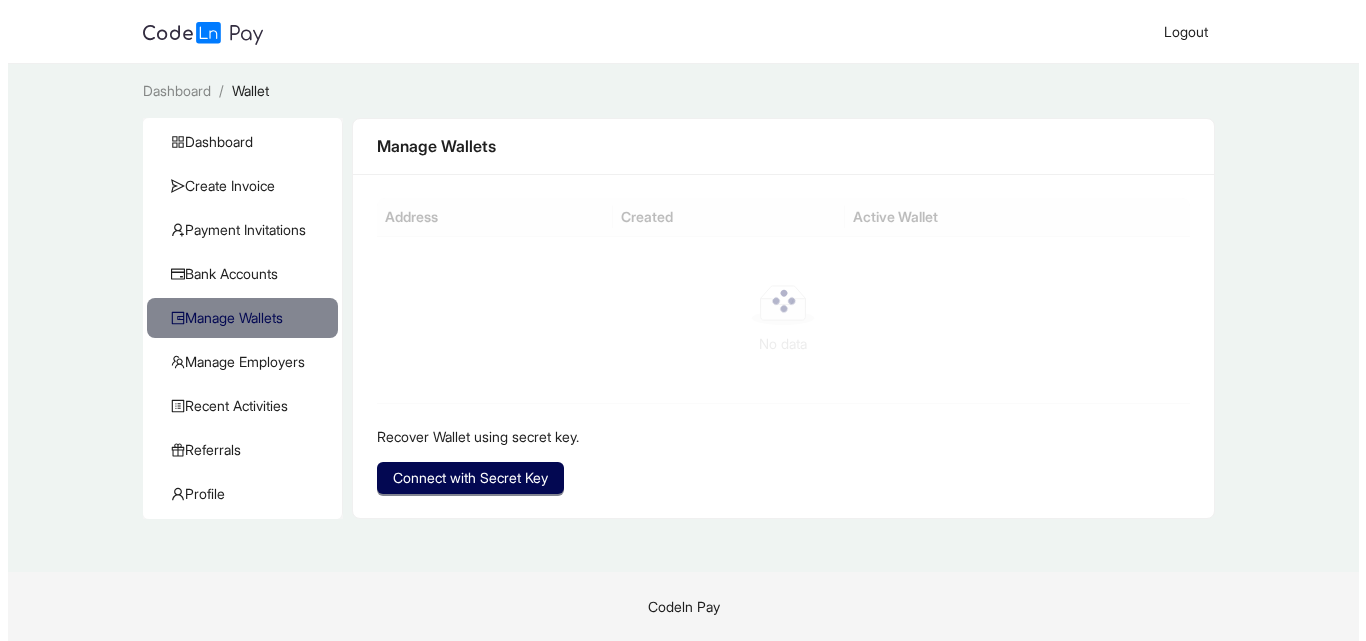scroll, scrollTop: 0, scrollLeft: 0, axis: both 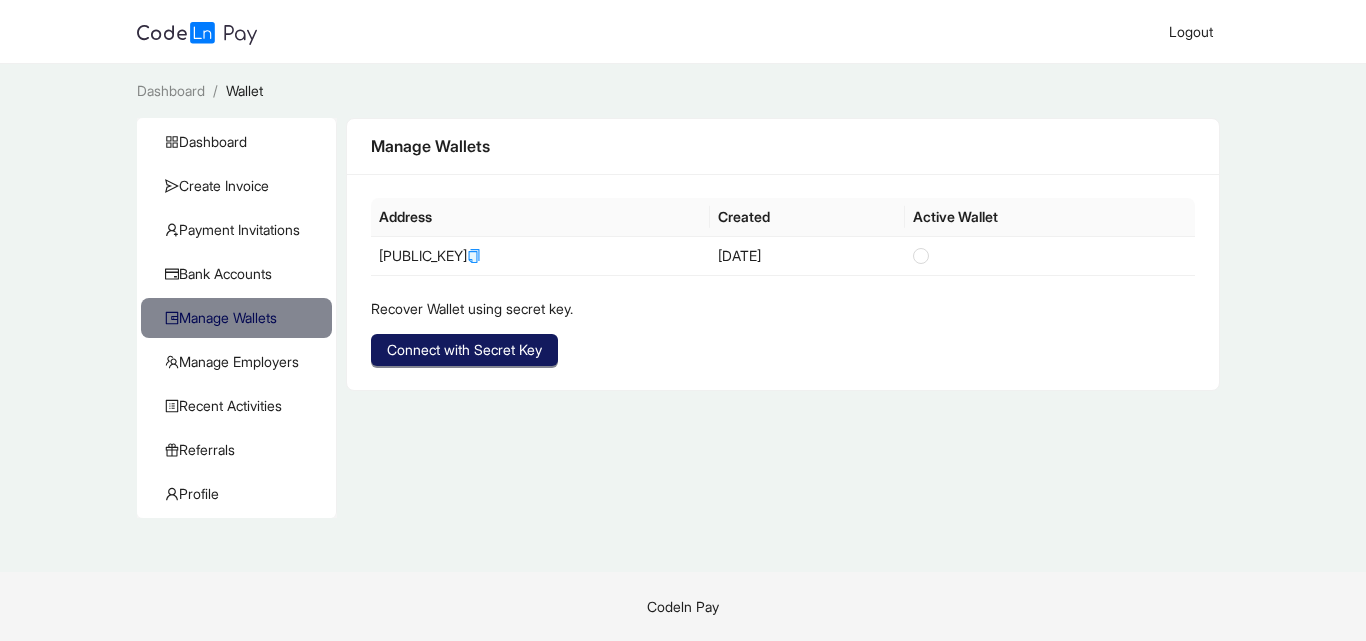 click on "Connect with Secret Key" 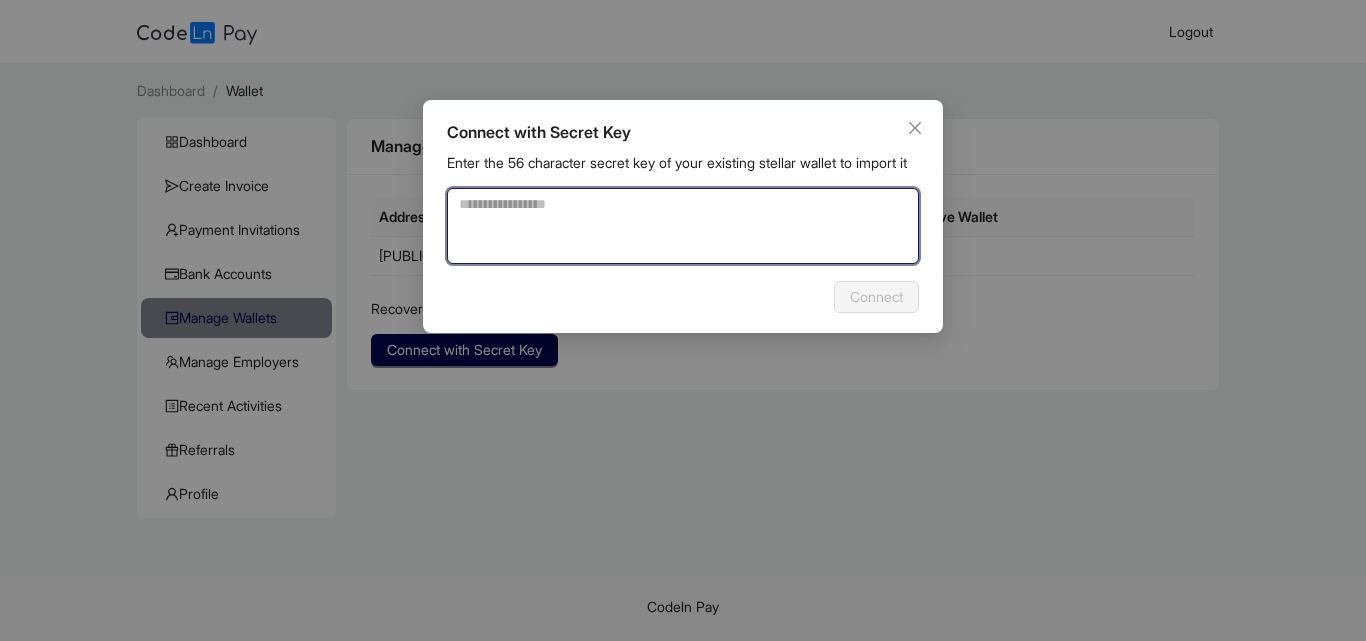 click 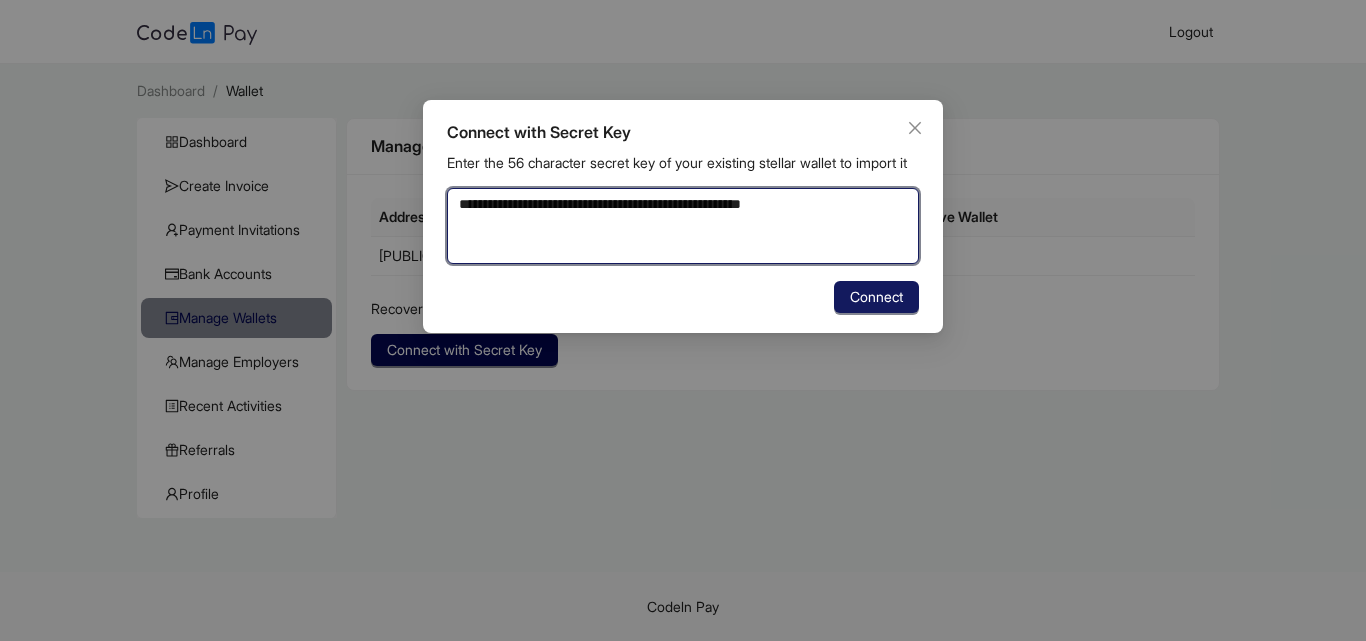 type on "**********" 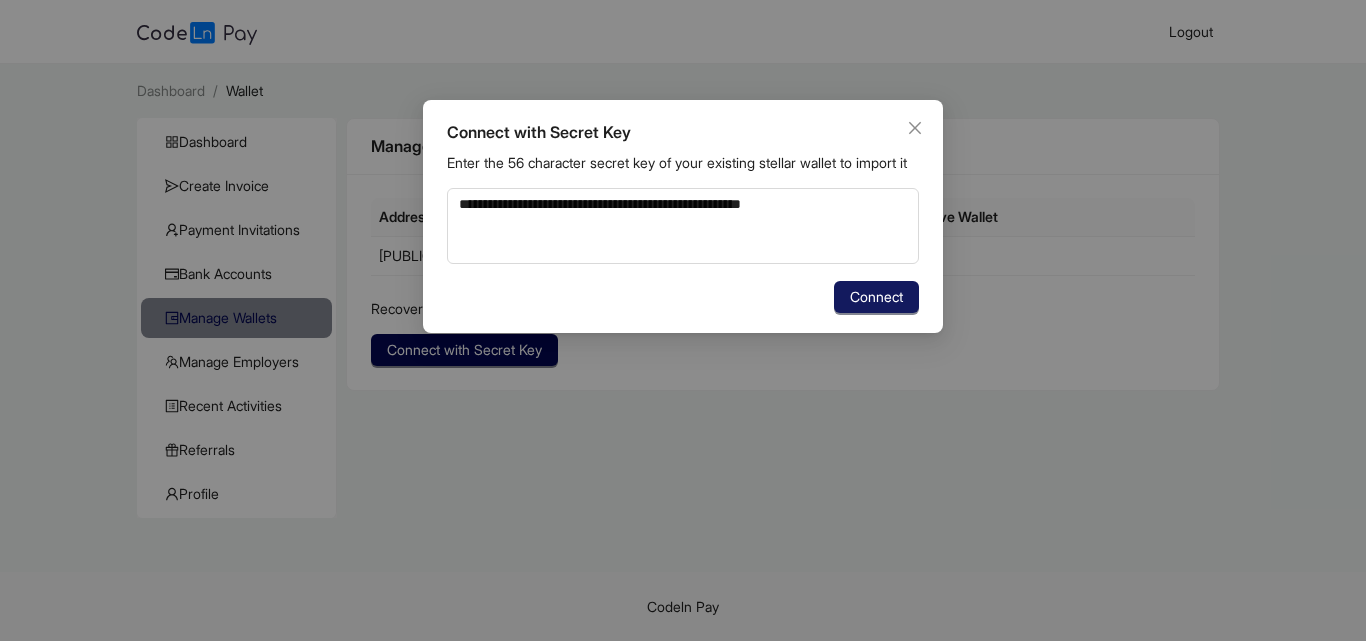click on "Connect" 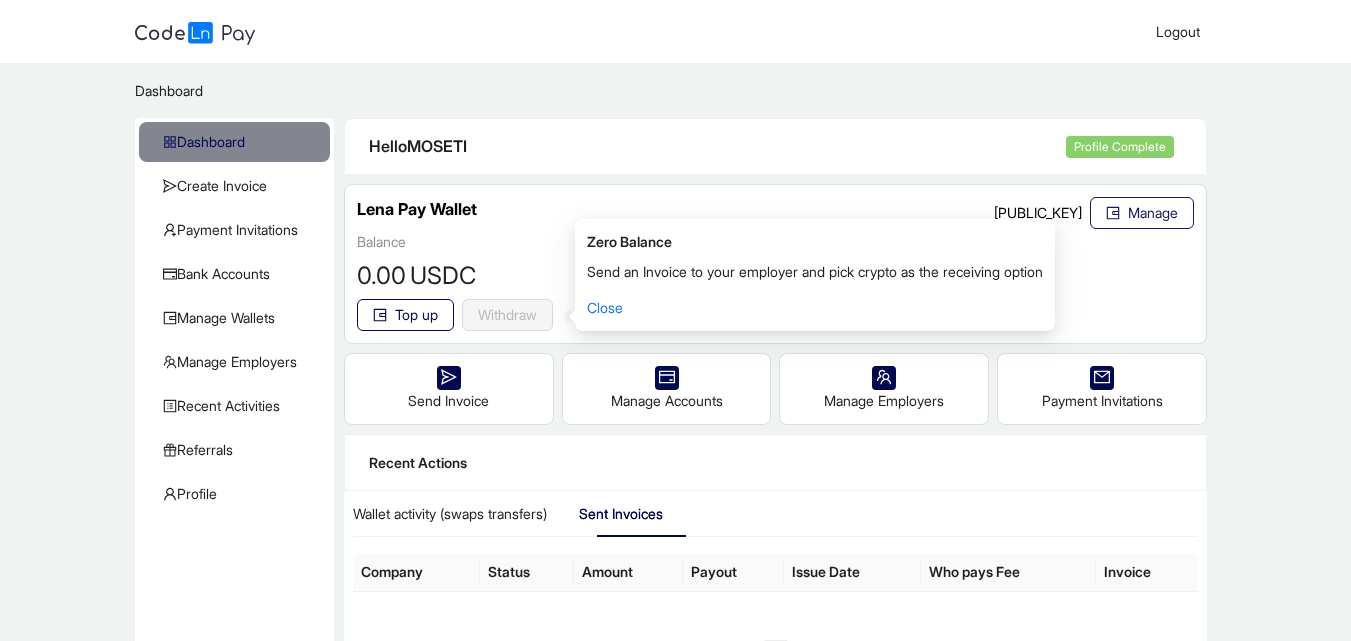 click on "Manage" 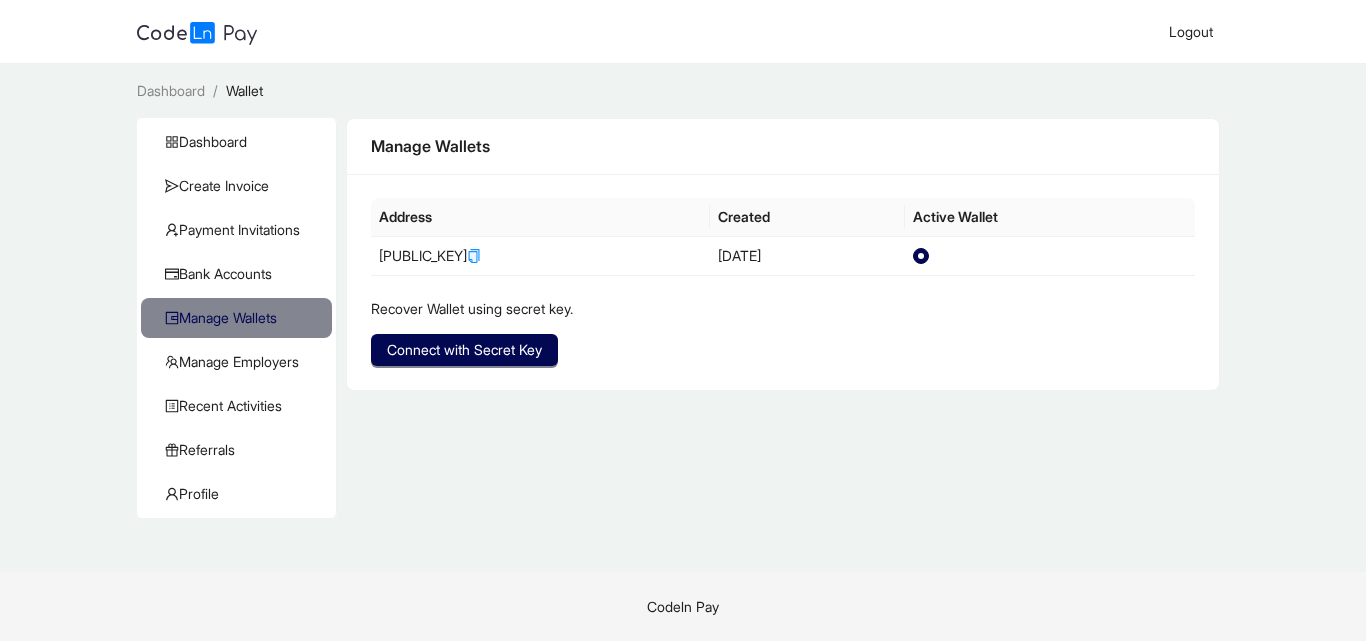 click on "Dashboard / Wallet /  Dashboard   Create Invoice   Payment Invitations   Bank Accounts   Manage Wallets   Manage Employers   Recent Activities   KYC   Referrals   Profile  Manage Wallets Address Created Active Wallet       [PUBLIC_KEY] [DATE] Recover Wallet using secret key. Connect with Secret Key" at bounding box center (683, 318) 